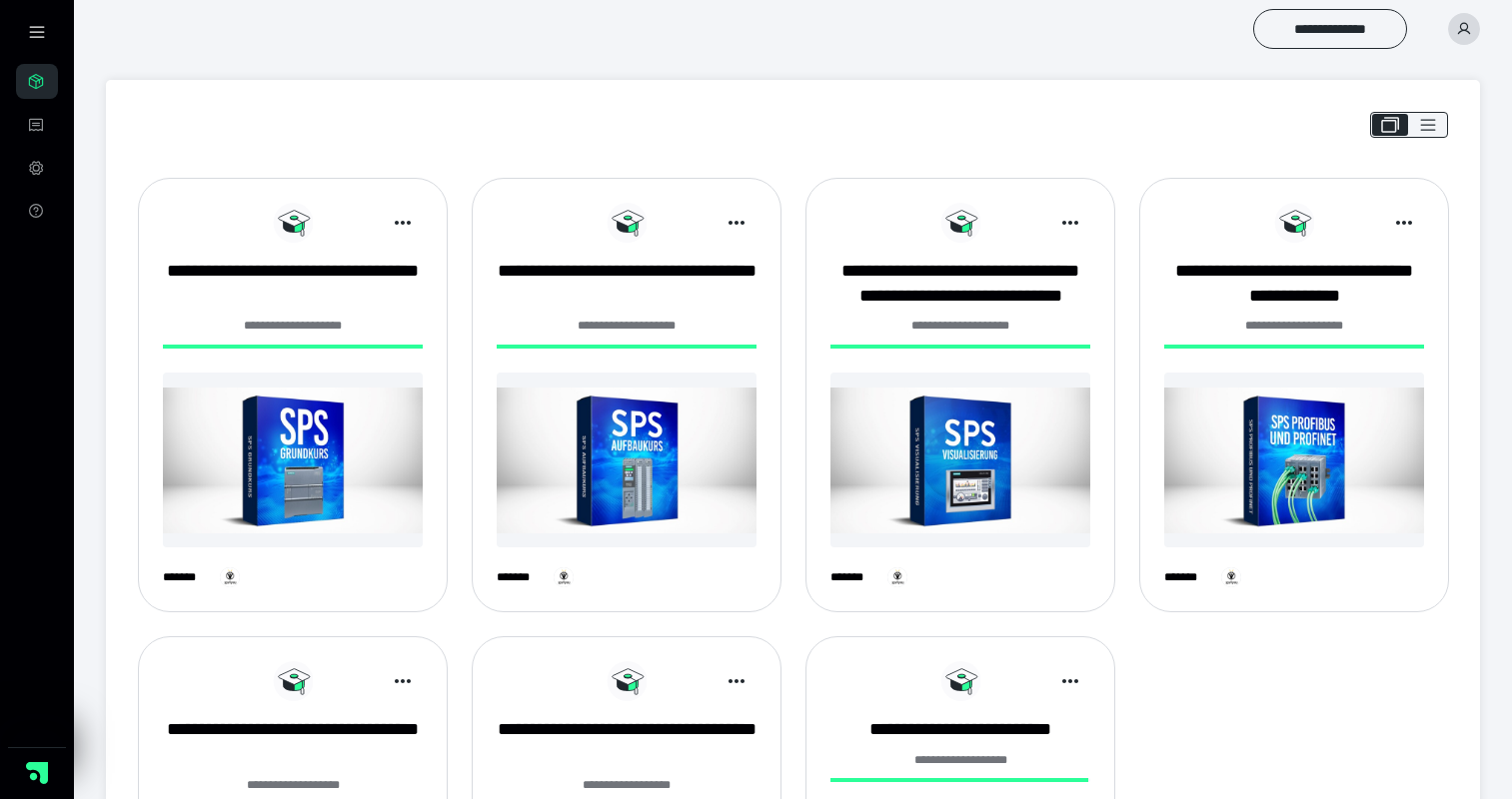 scroll, scrollTop: 0, scrollLeft: 0, axis: both 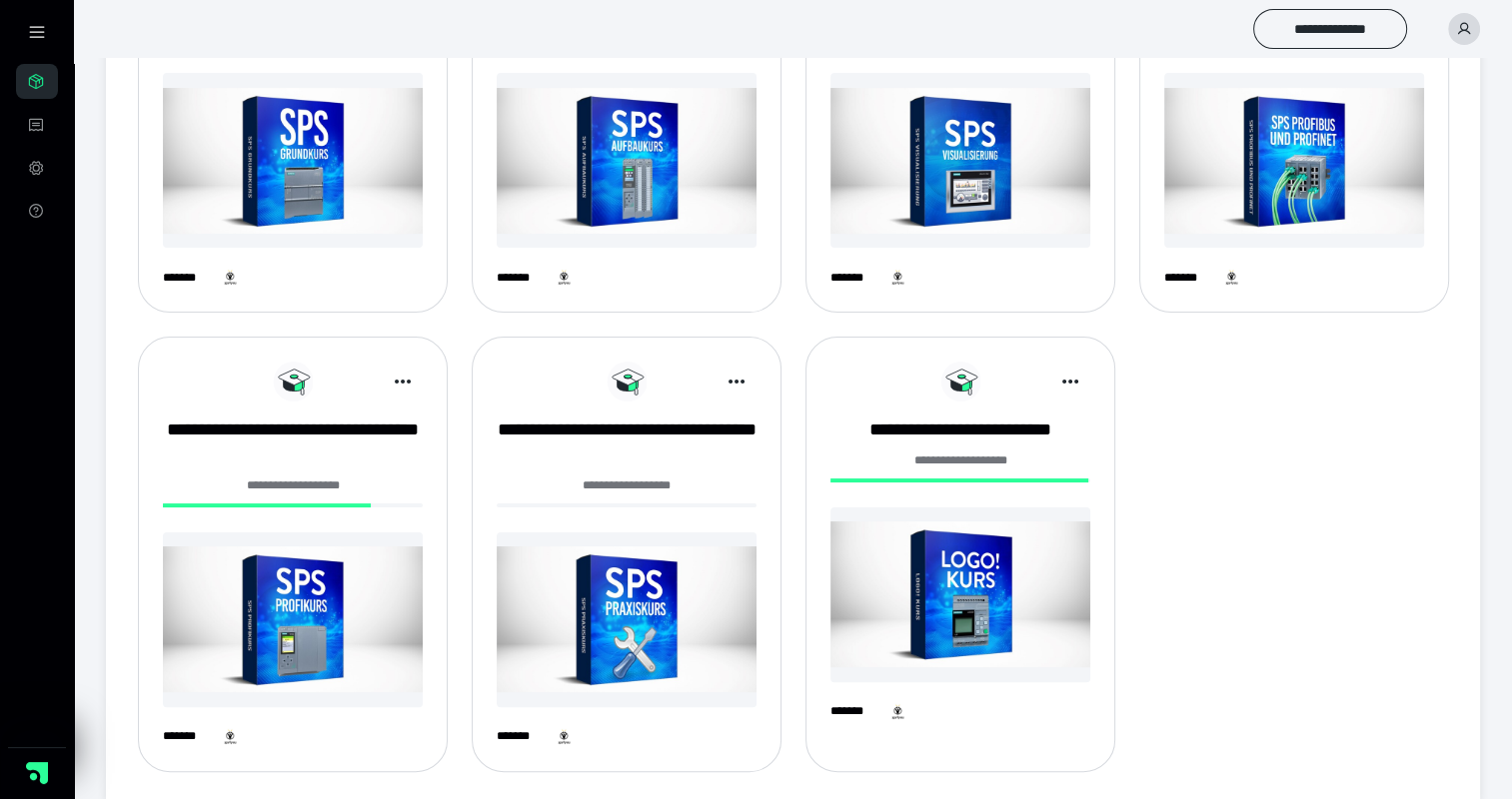 click at bounding box center (960, 594) 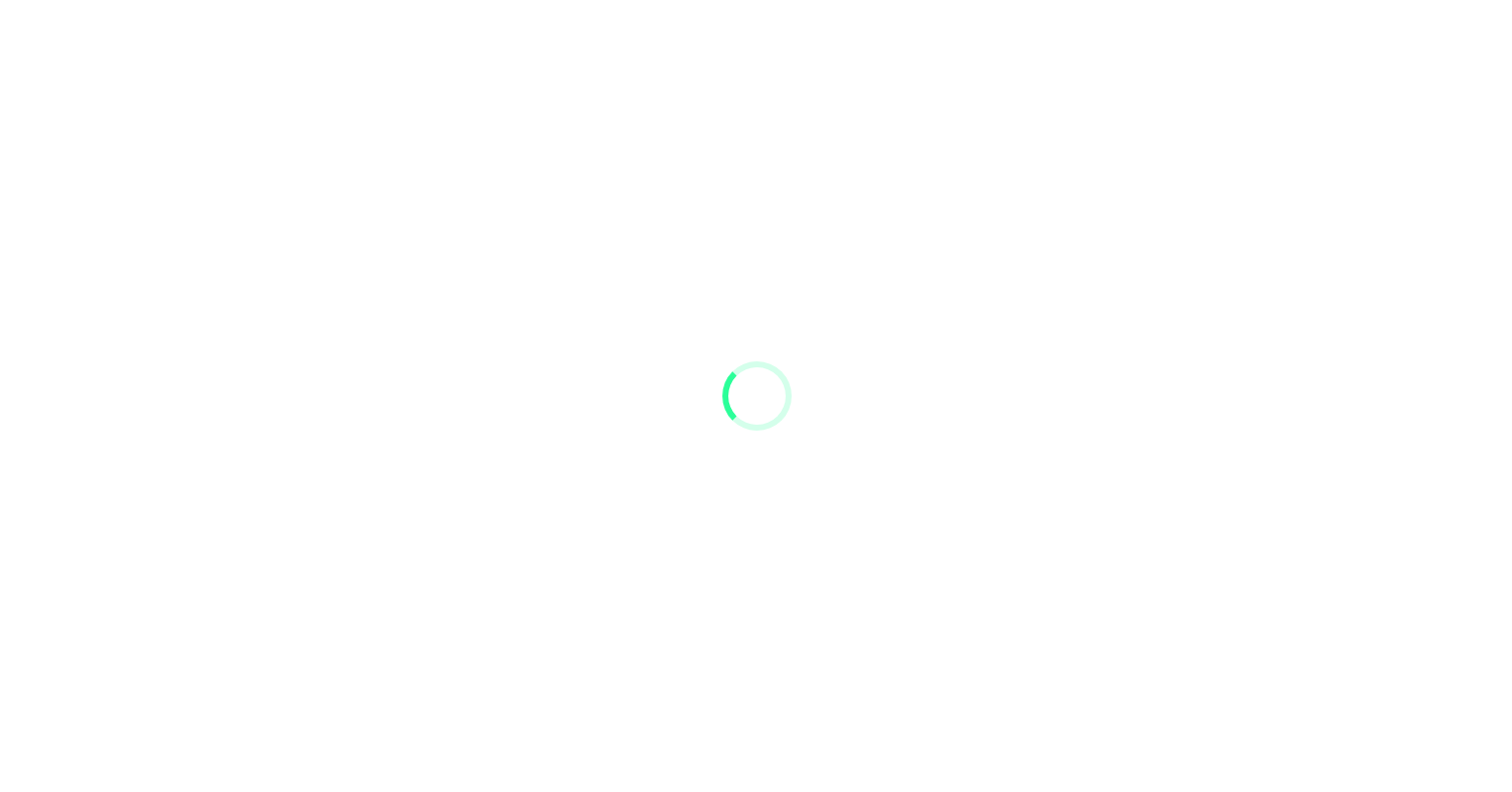 scroll, scrollTop: 0, scrollLeft: 0, axis: both 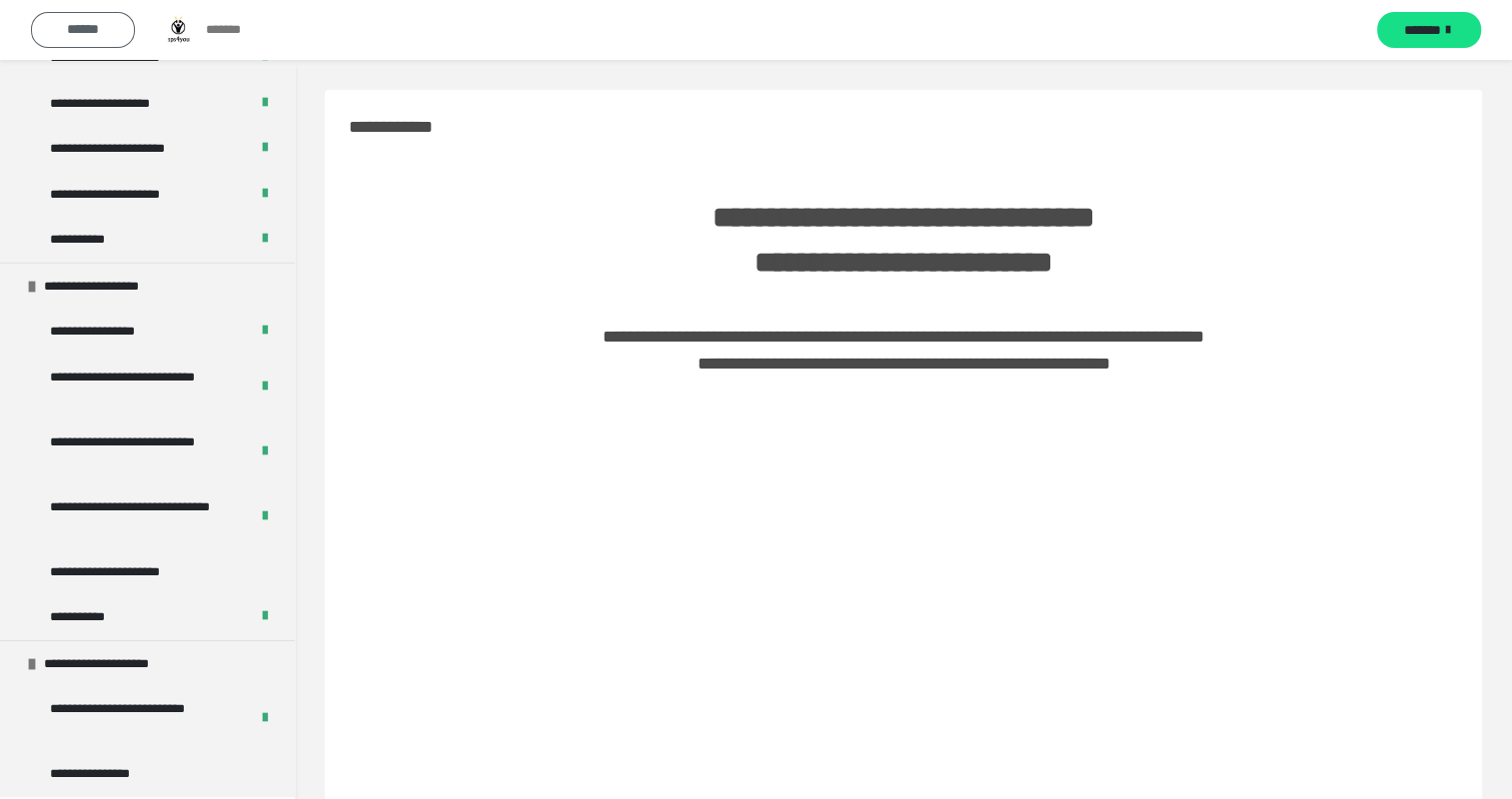 click on "******" at bounding box center [83, 29] 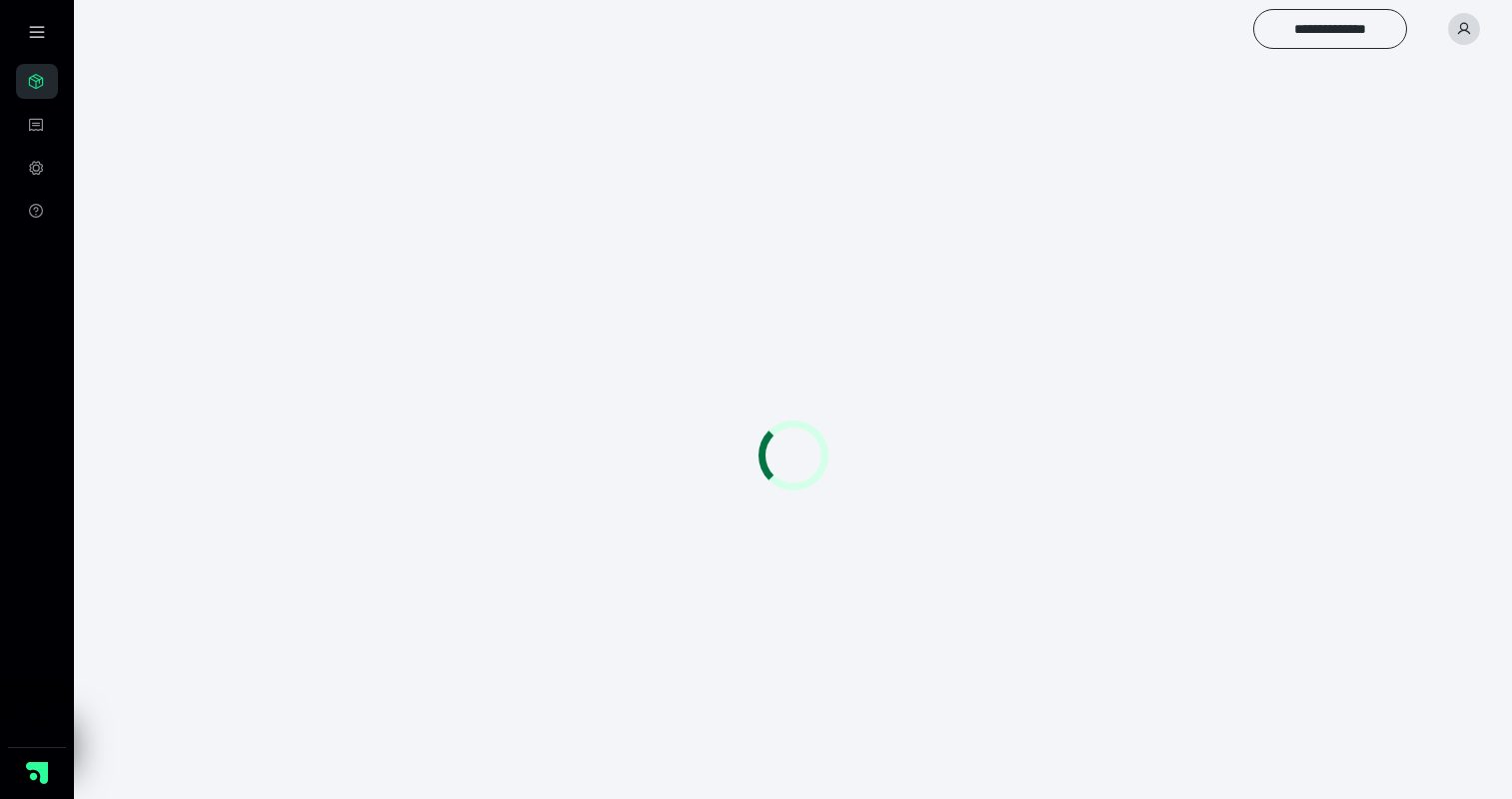scroll, scrollTop: 298, scrollLeft: 0, axis: vertical 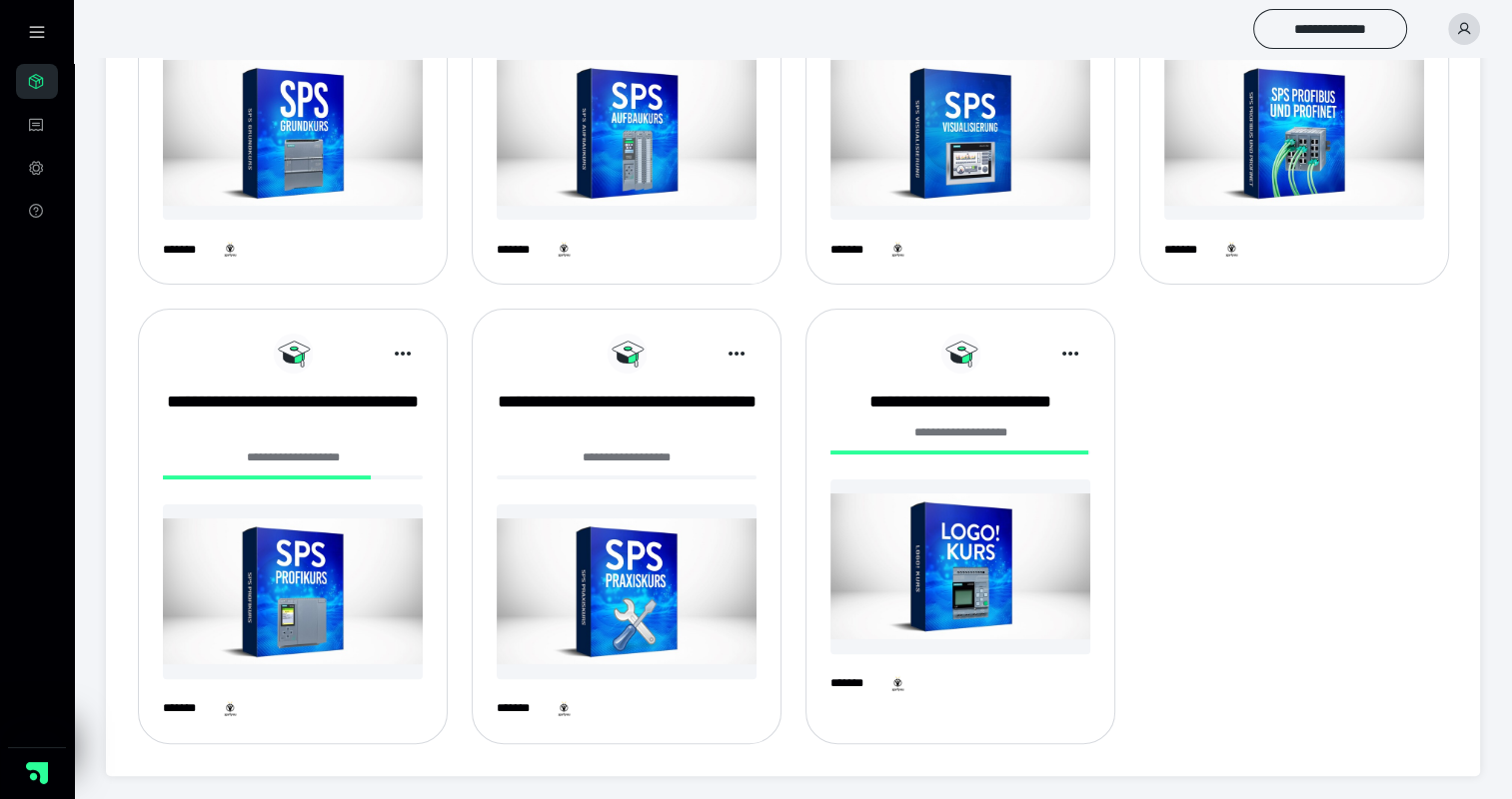 click at bounding box center (293, 591) 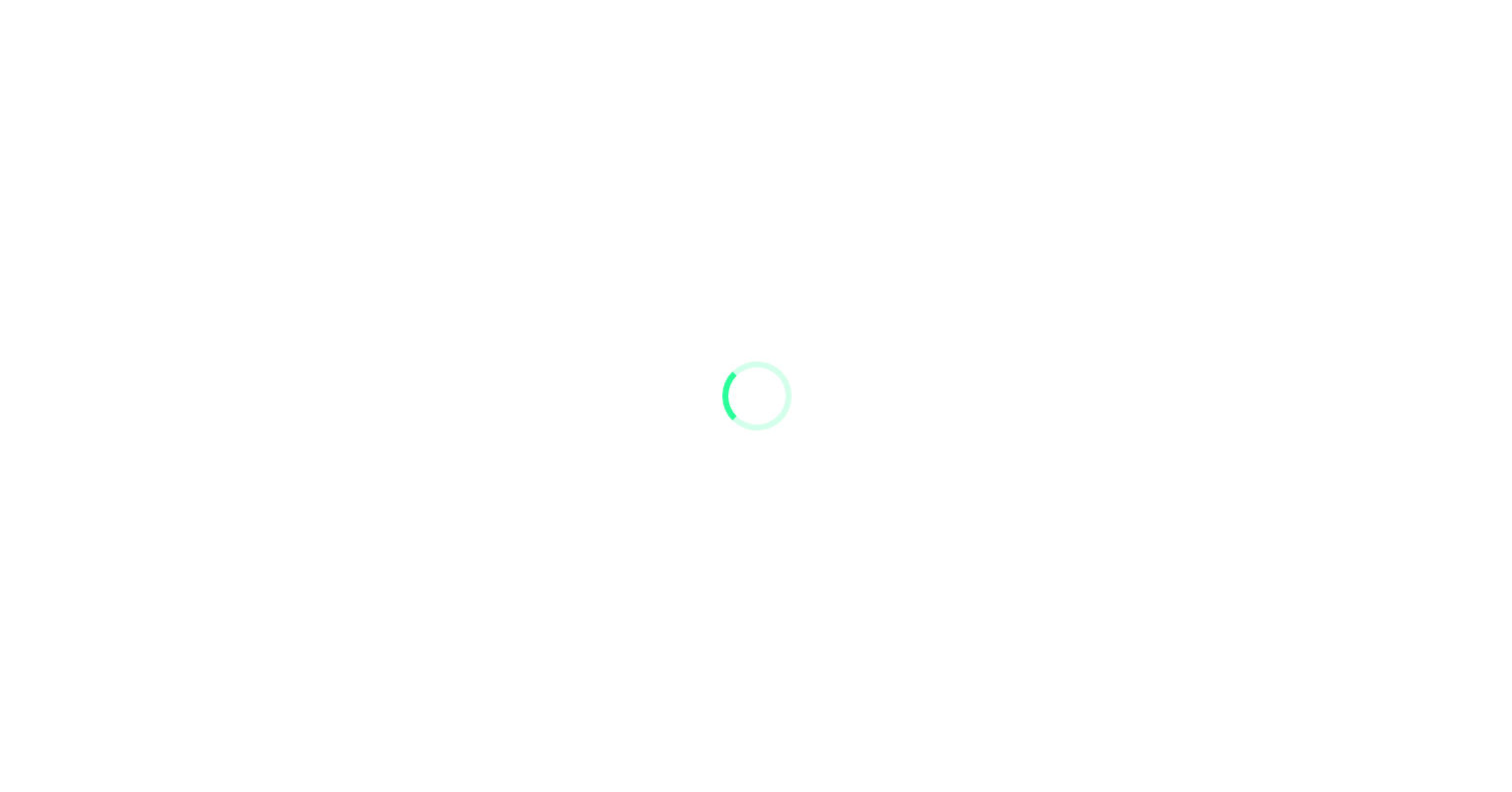 scroll, scrollTop: 0, scrollLeft: 0, axis: both 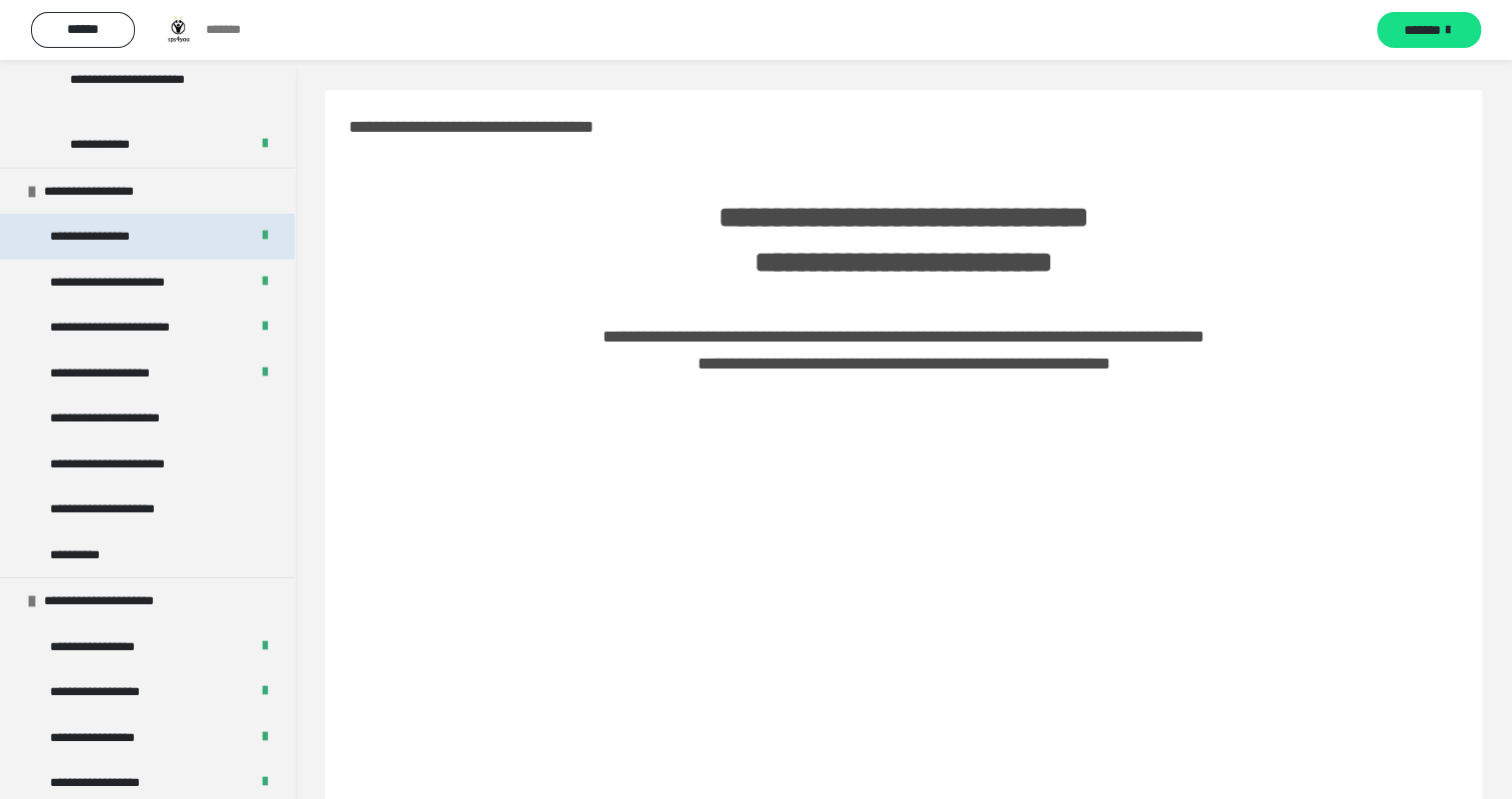 click on "**********" at bounding box center (102, 237) 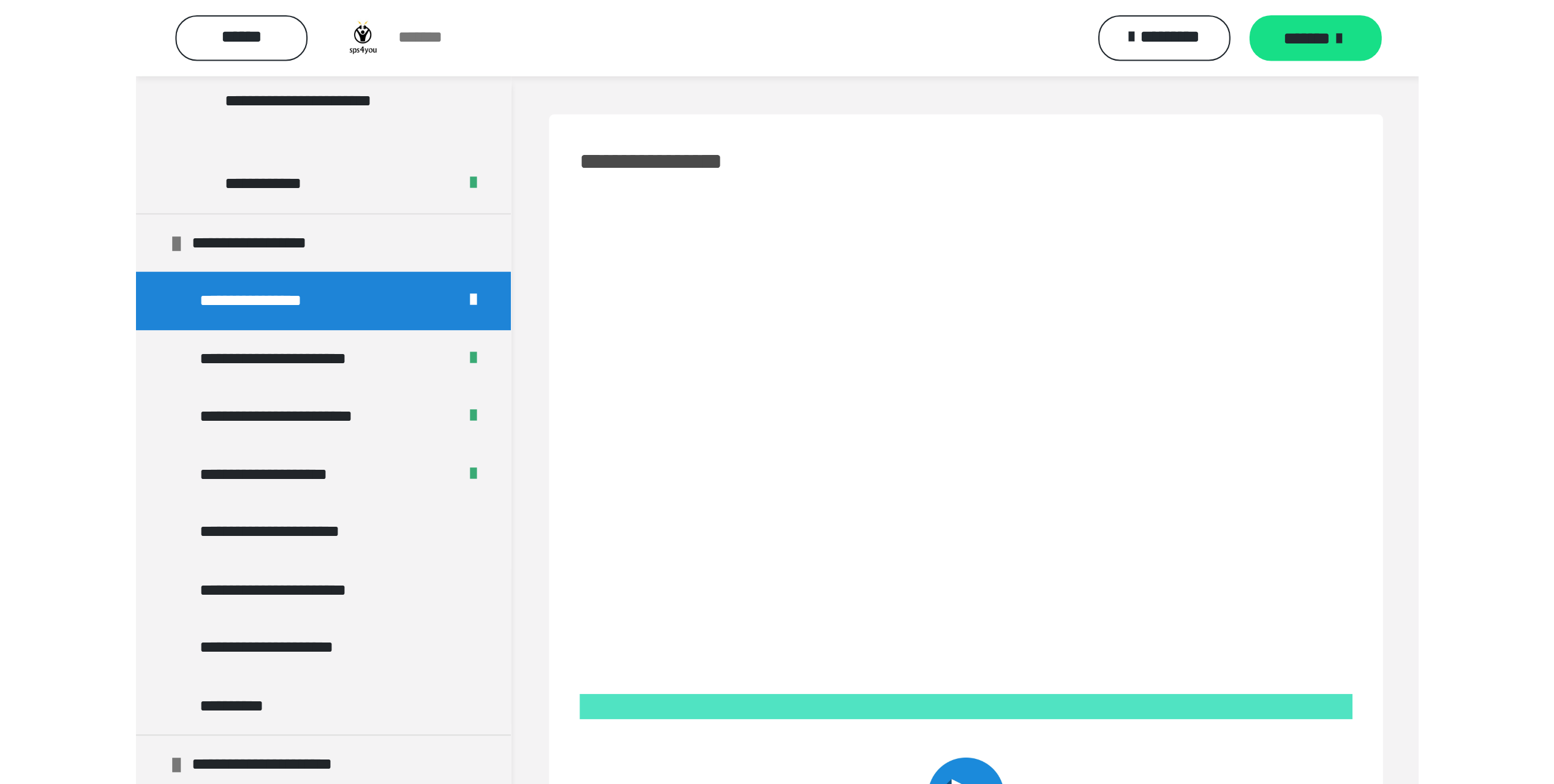 scroll, scrollTop: 3736, scrollLeft: 0, axis: vertical 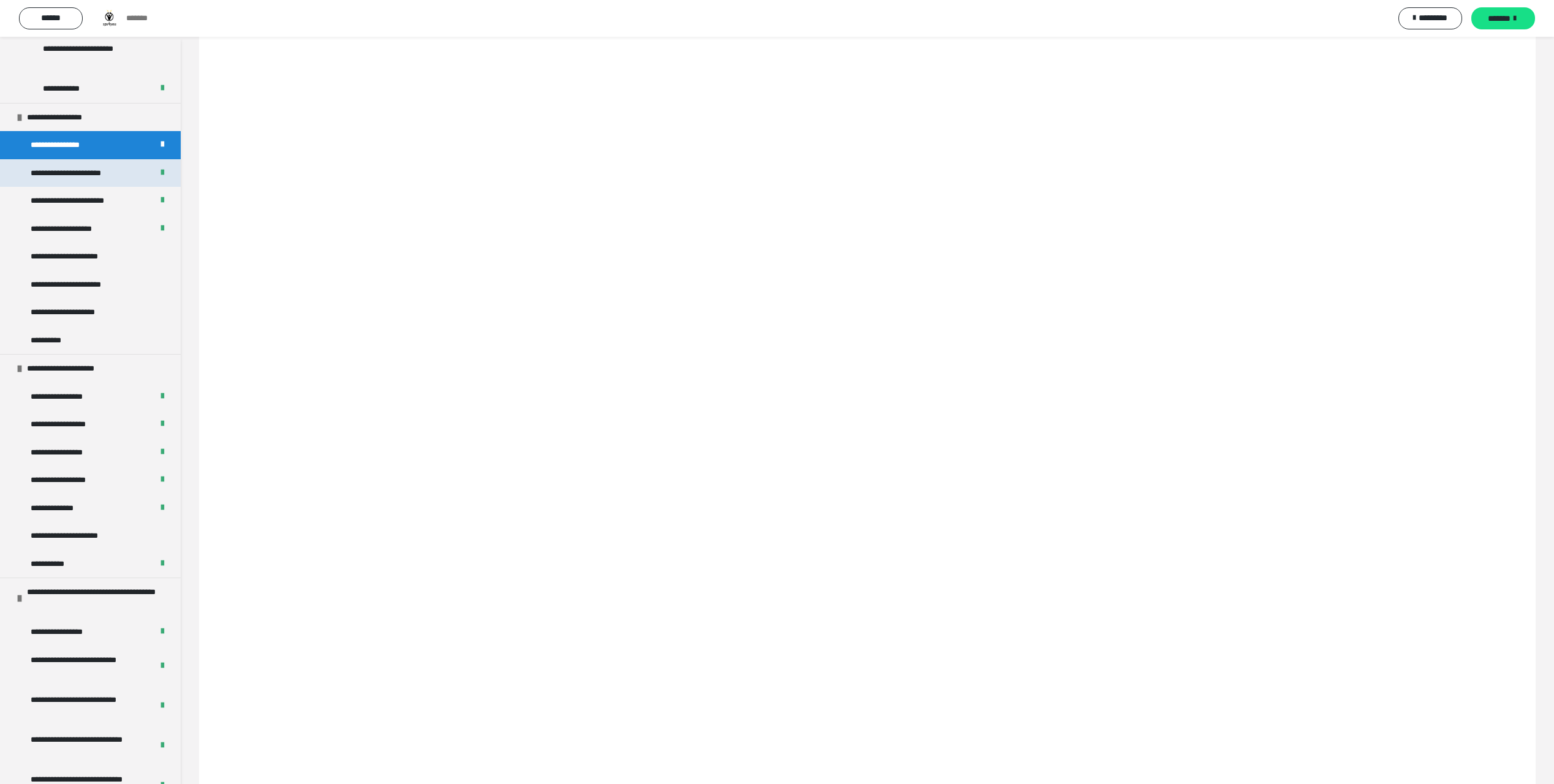 click on "**********" at bounding box center (74, 173) 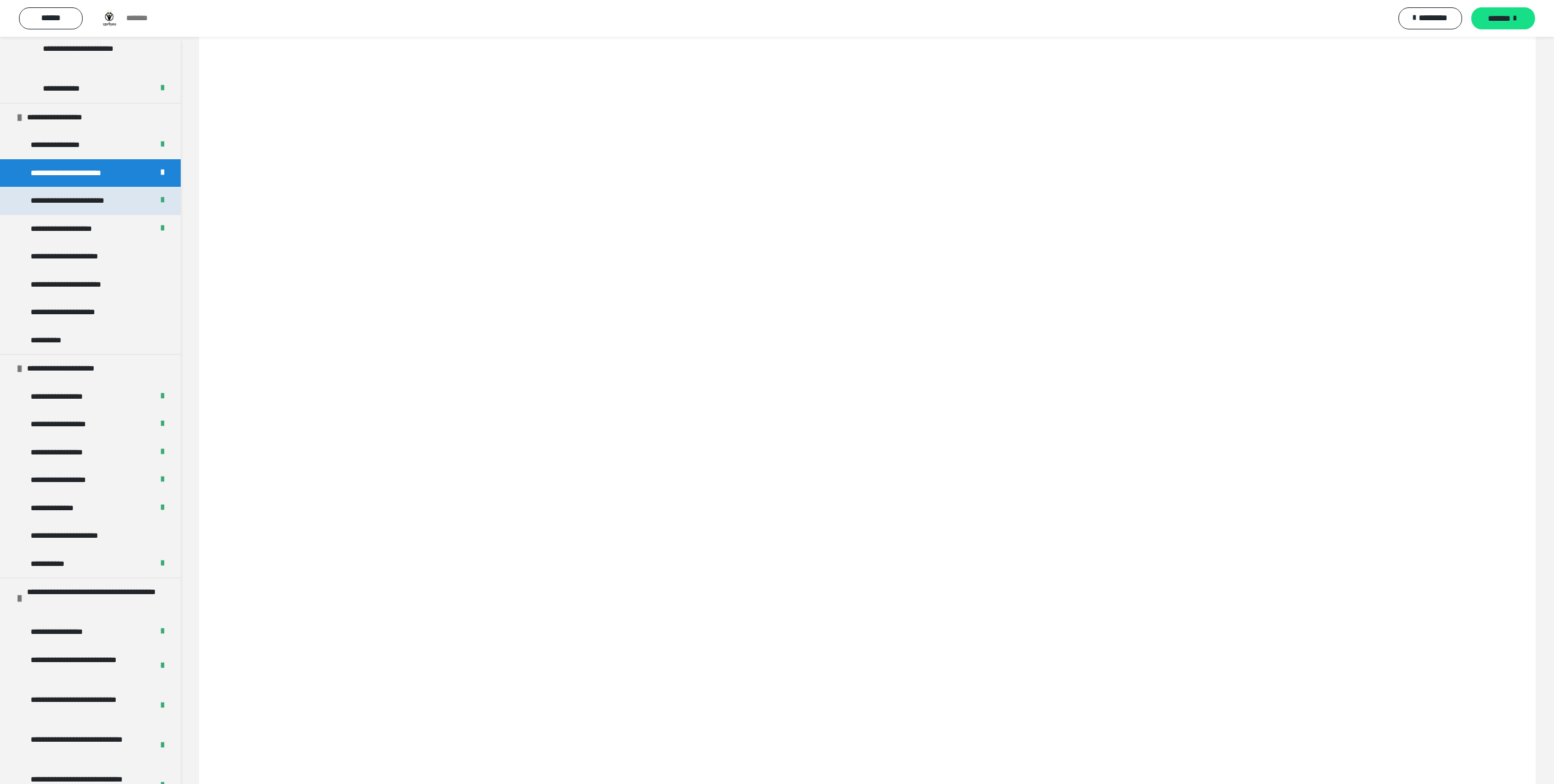 click on "**********" at bounding box center [75, 201] 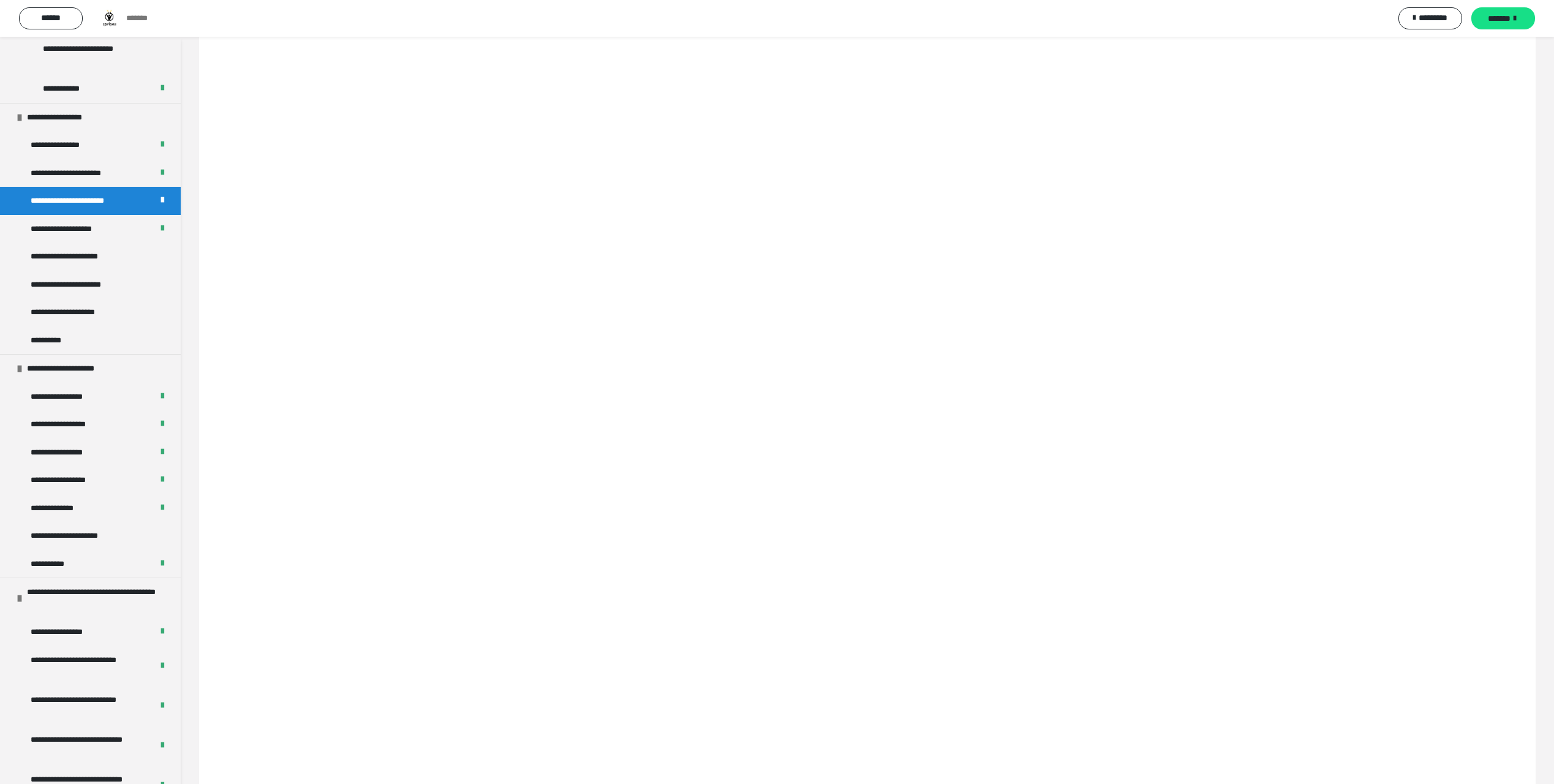 drag, startPoint x: 1501, startPoint y: 13, endPoint x: 1357, endPoint y: 26, distance: 144.58561 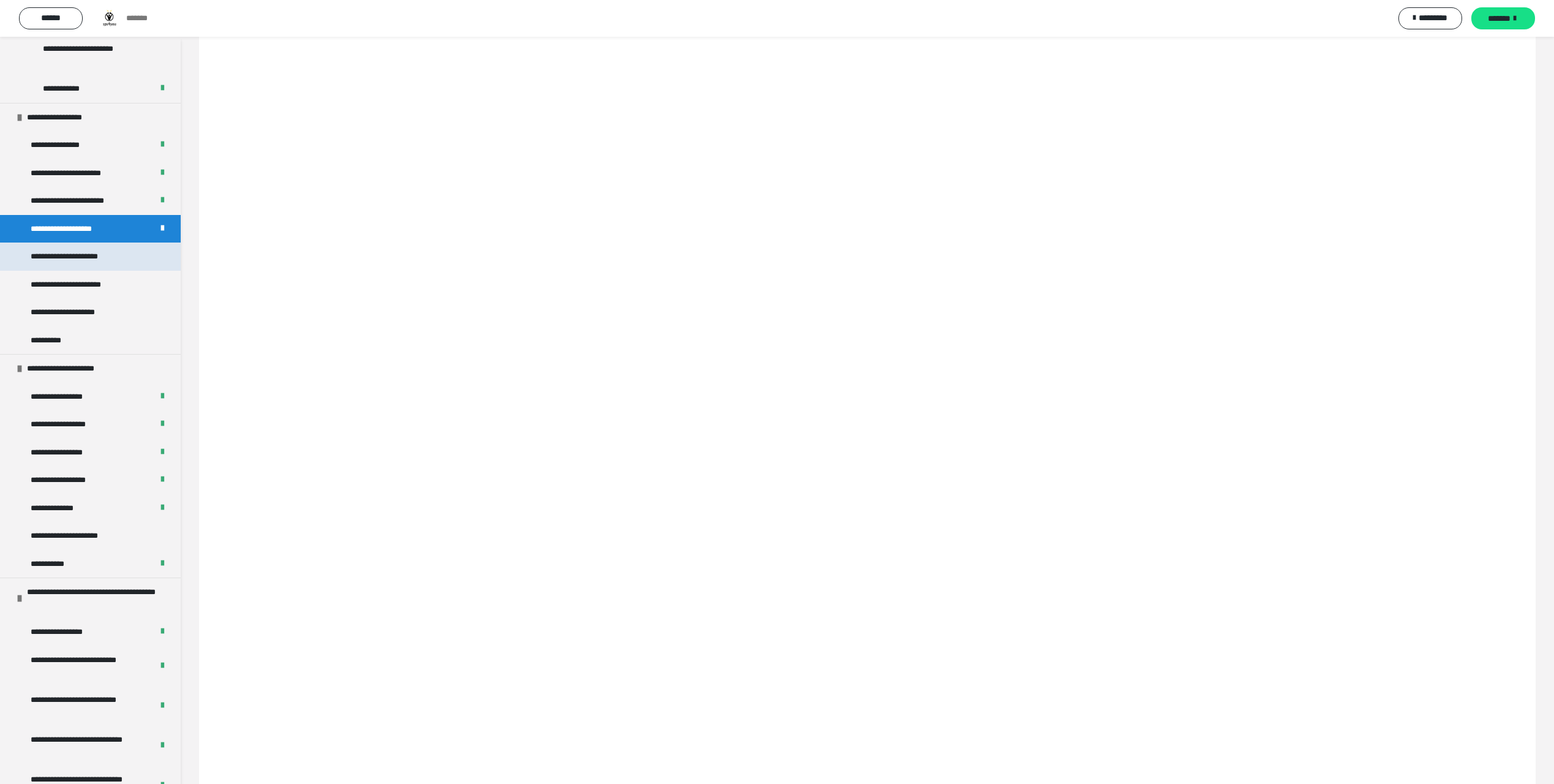 click on "**********" at bounding box center [70, 257] 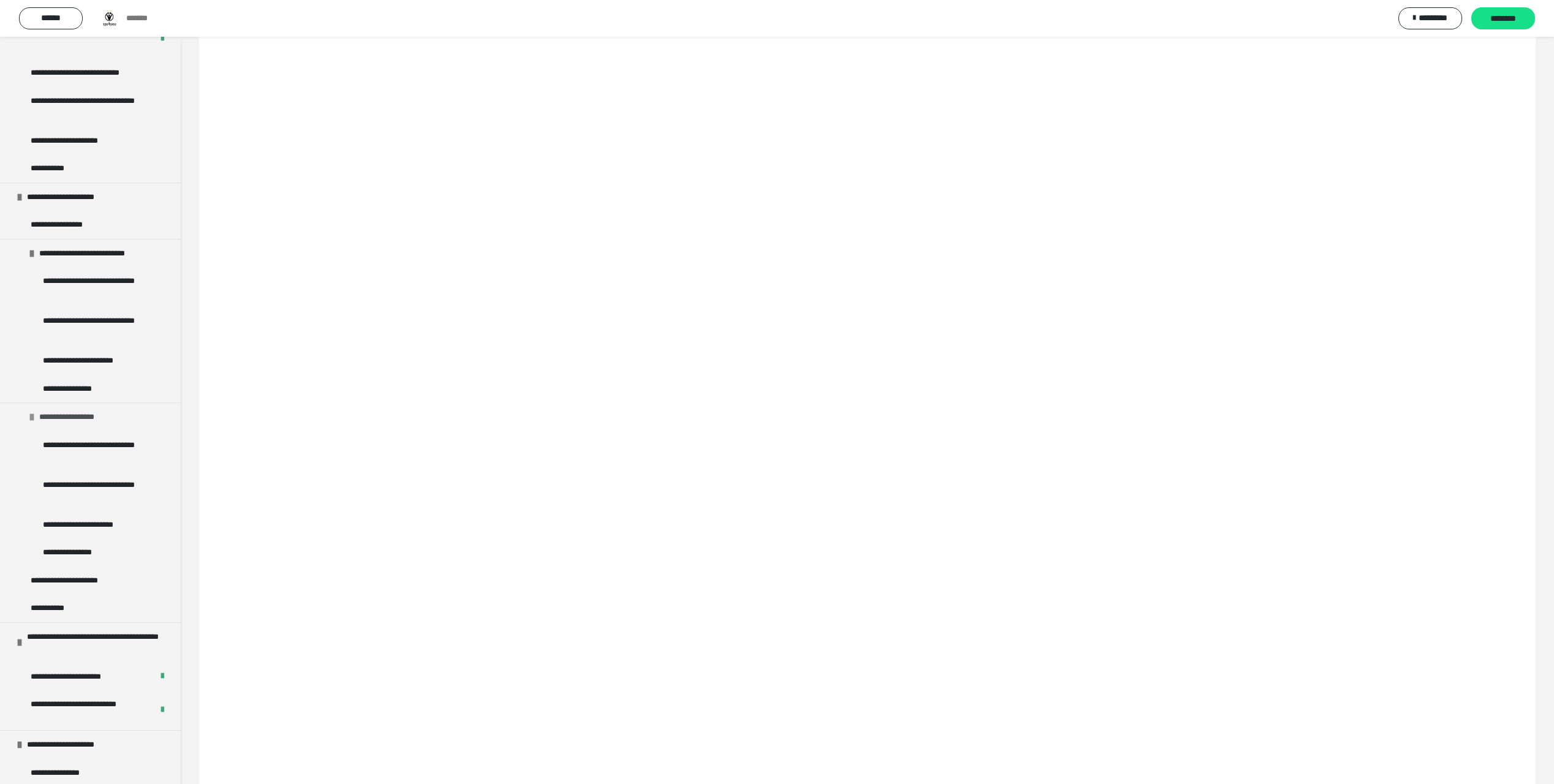 scroll, scrollTop: 5745, scrollLeft: 0, axis: vertical 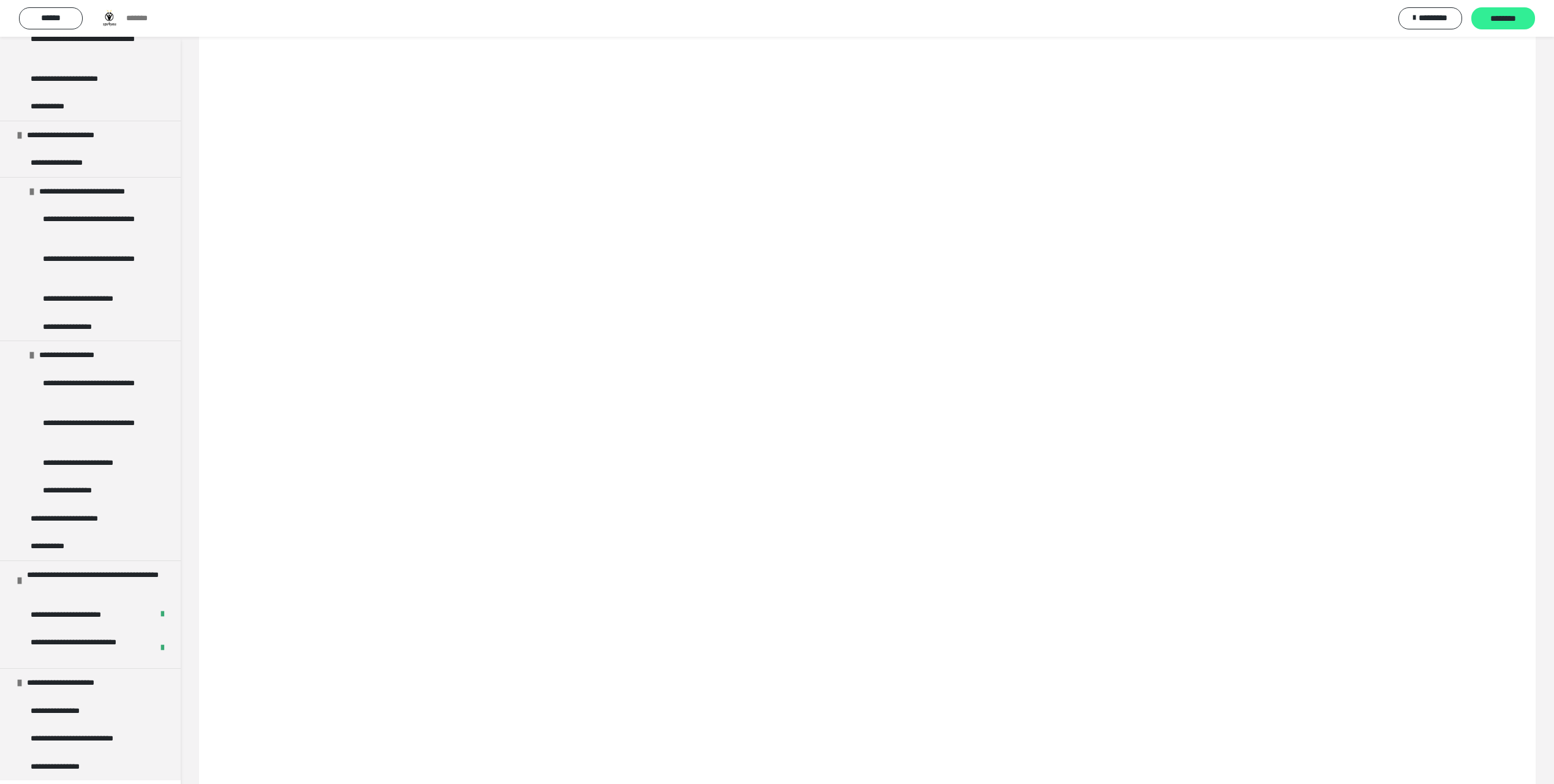 click on "********" at bounding box center [1503, 19] 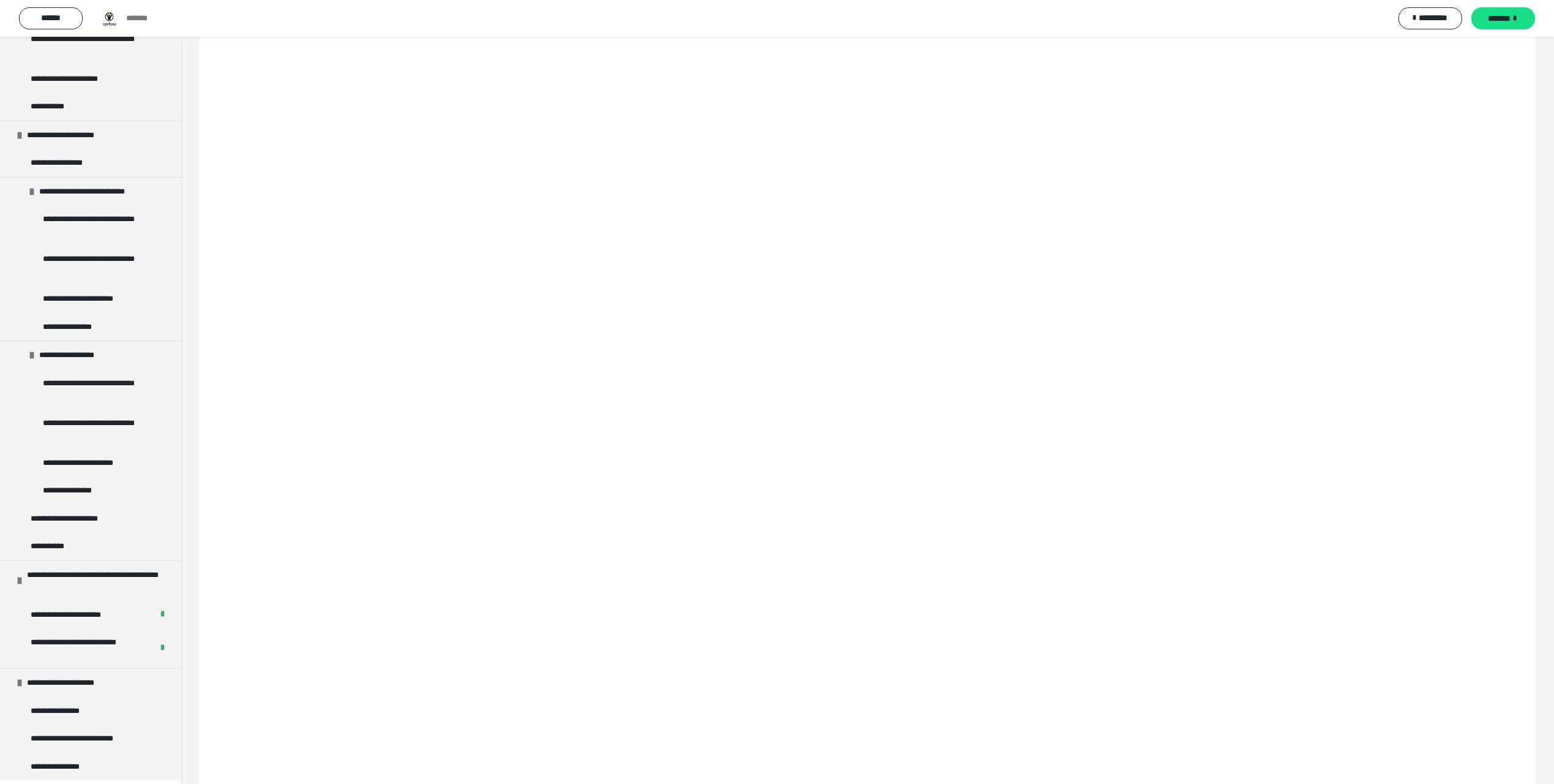 click on "*******" at bounding box center [1499, 18] 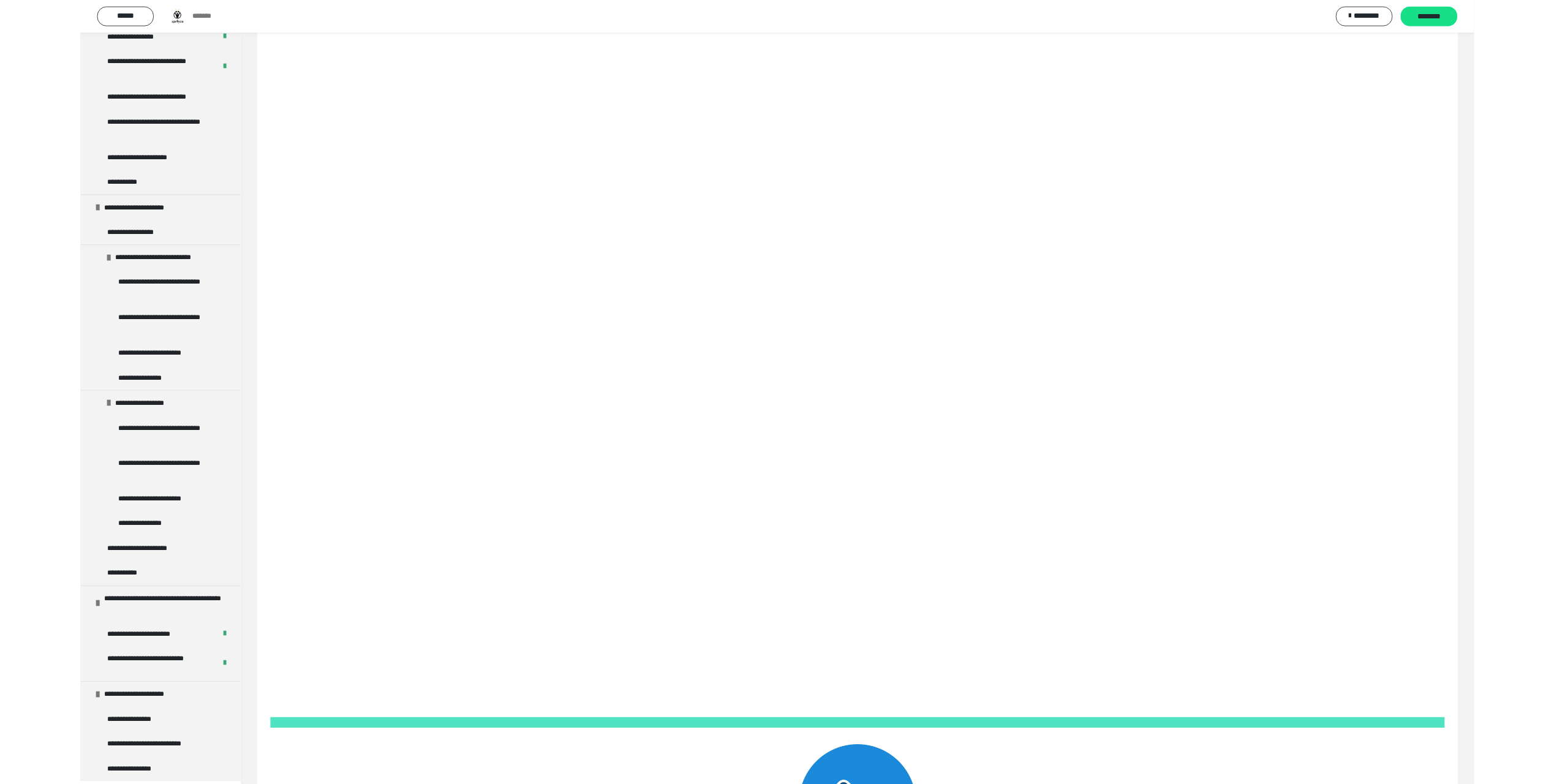 scroll, scrollTop: 5745, scrollLeft: 0, axis: vertical 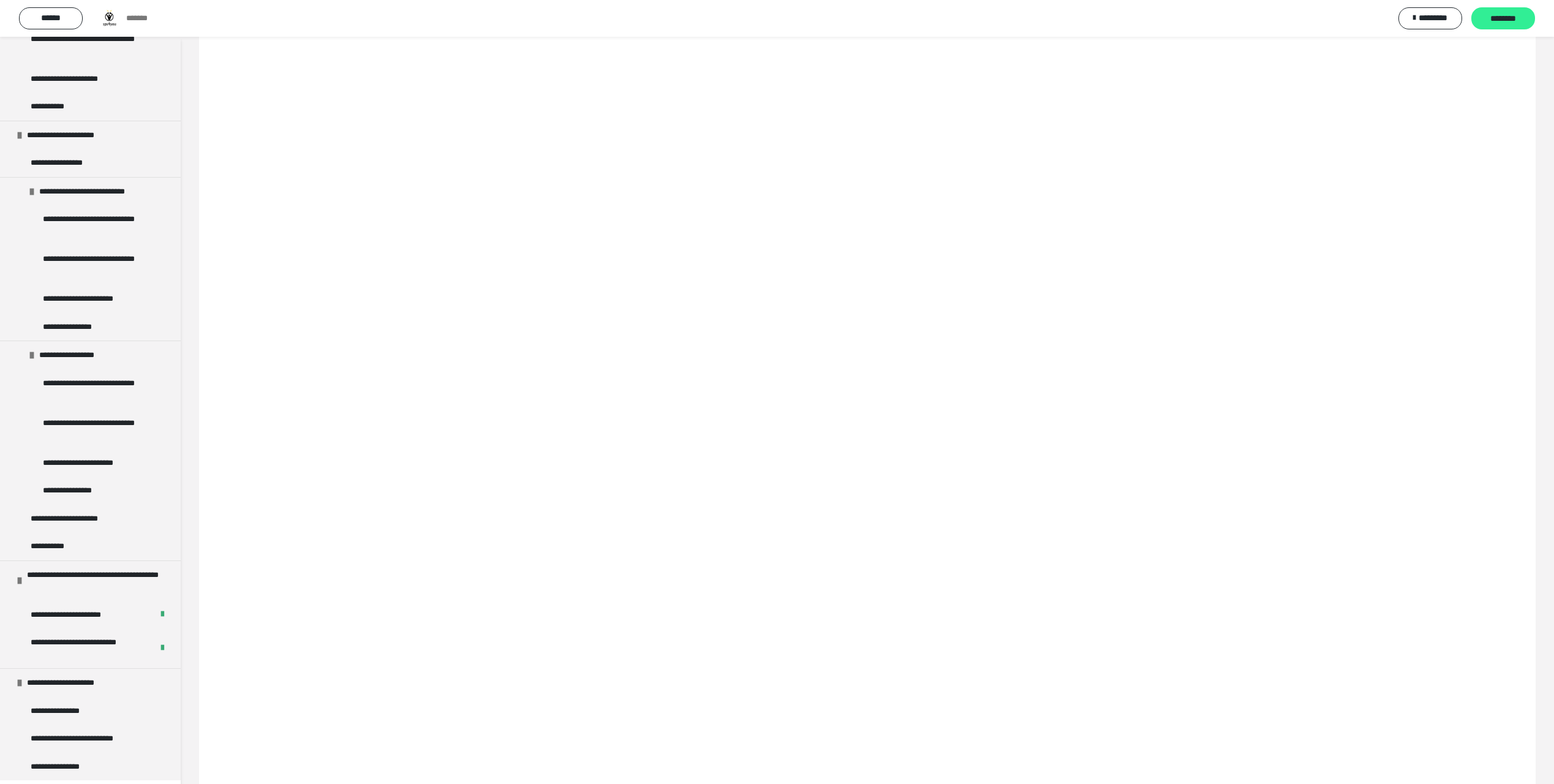 click on "********" at bounding box center [1503, 19] 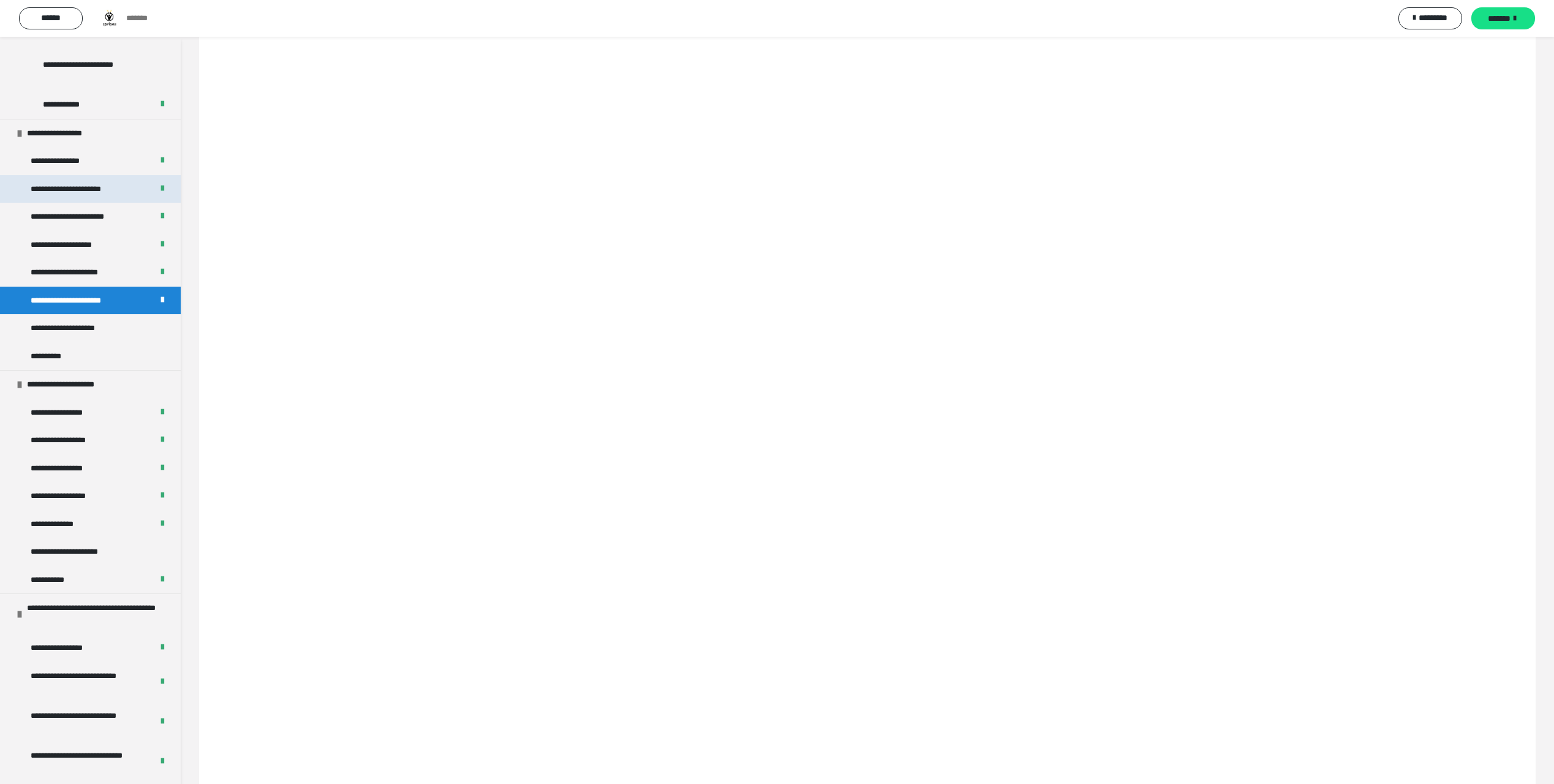 scroll, scrollTop: 3724, scrollLeft: 0, axis: vertical 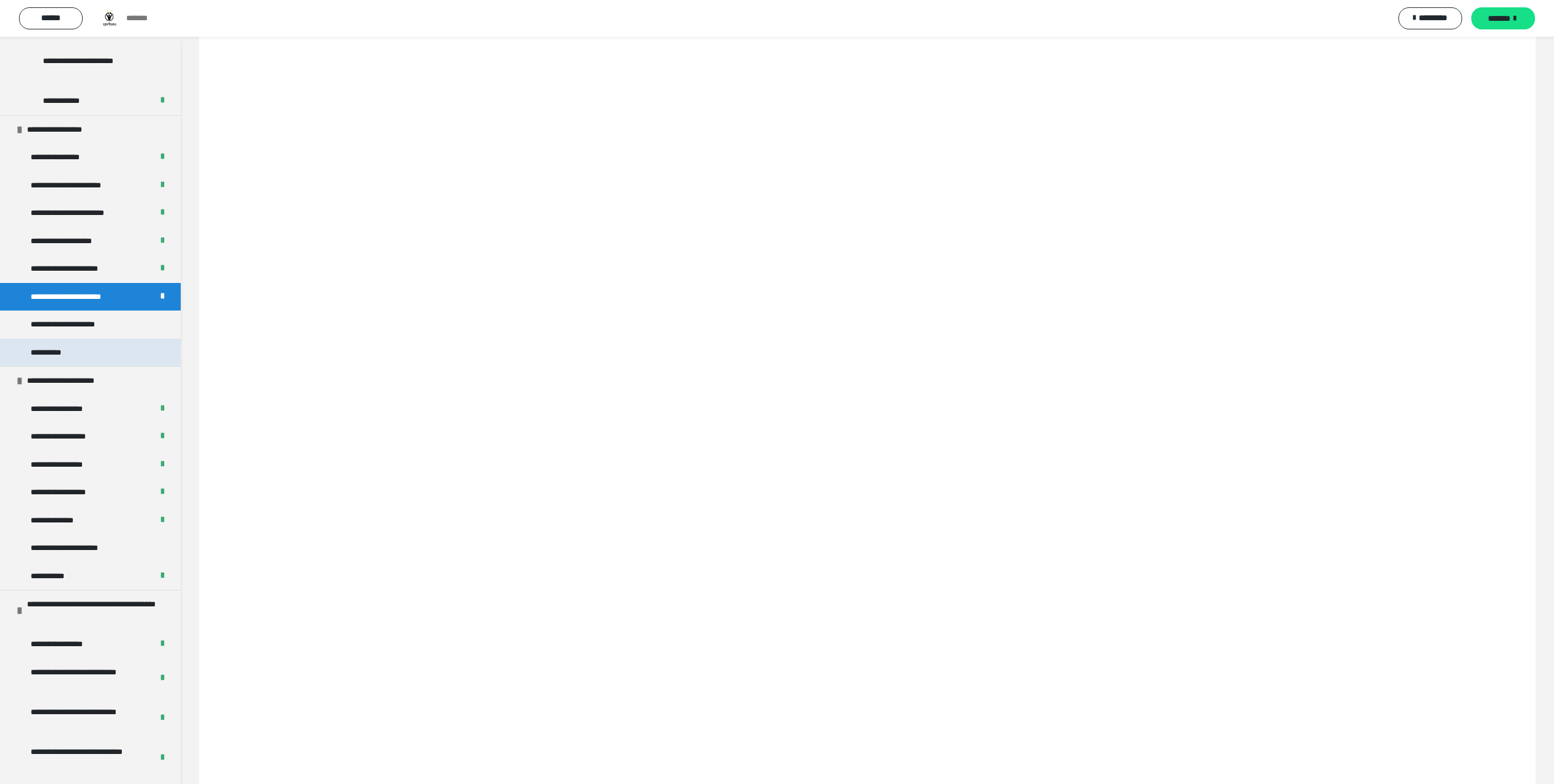 click on "**********" at bounding box center [90, 353] 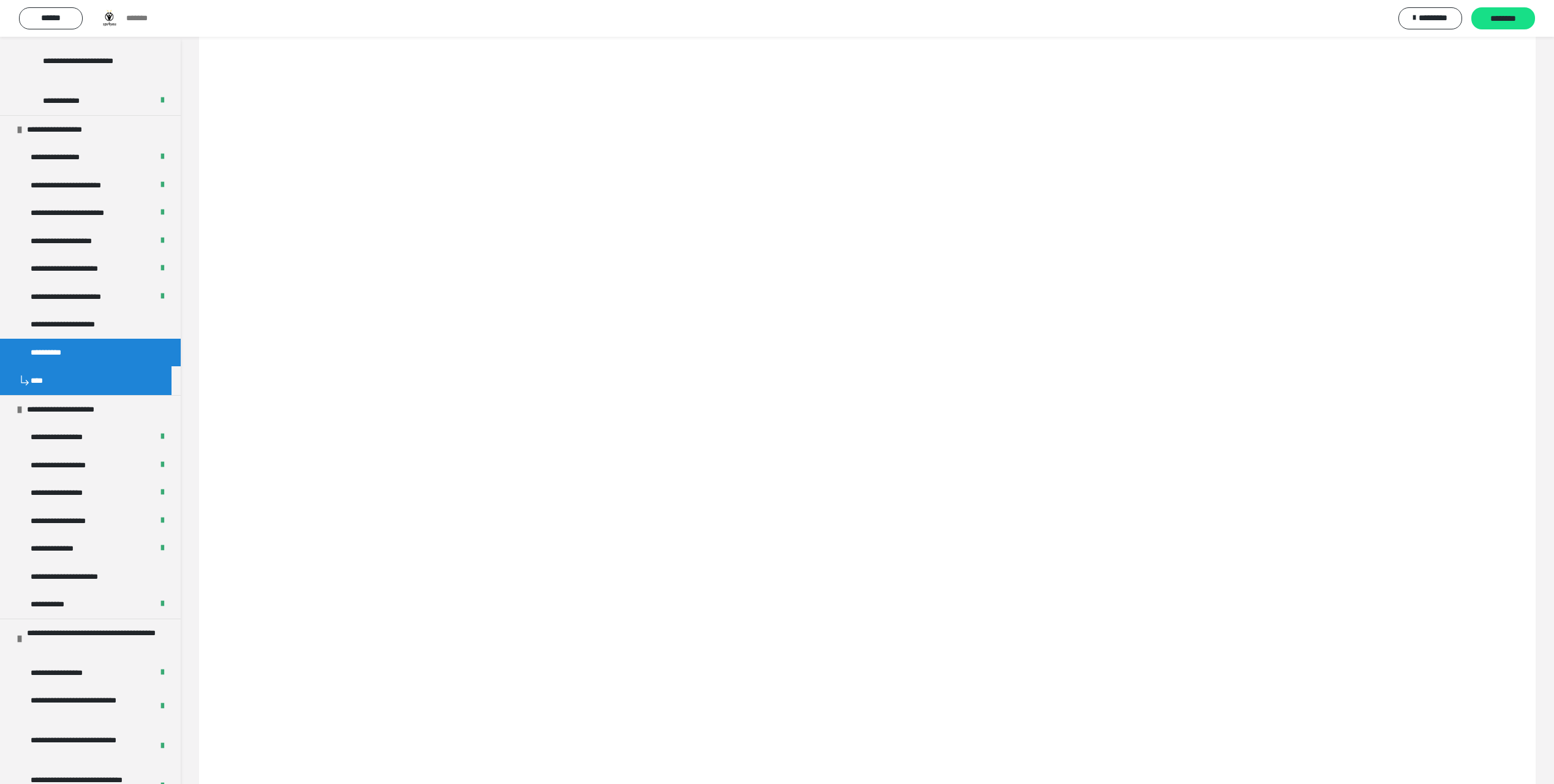 scroll, scrollTop: 37, scrollLeft: 0, axis: vertical 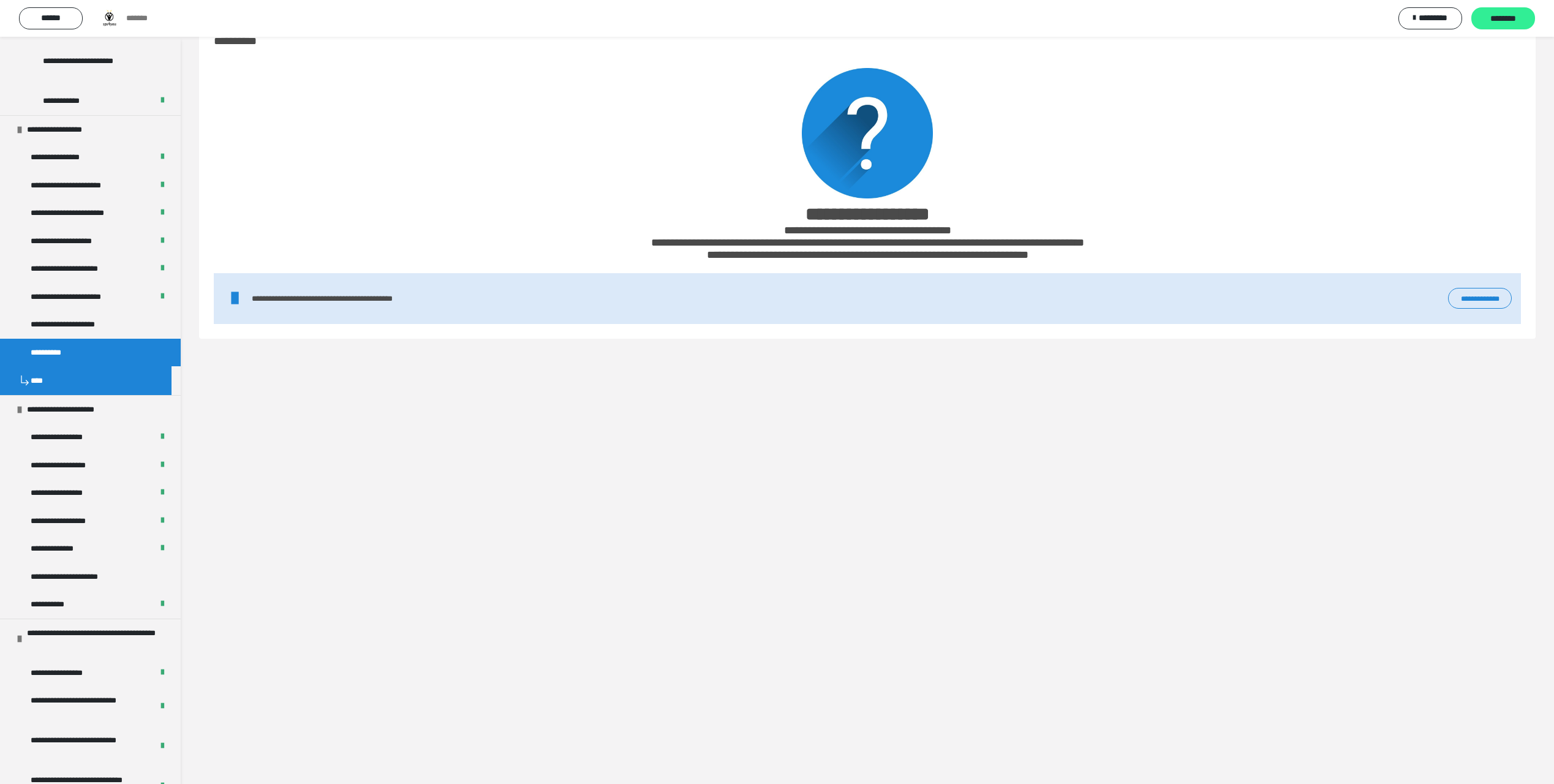 click on "********" at bounding box center (1503, 19) 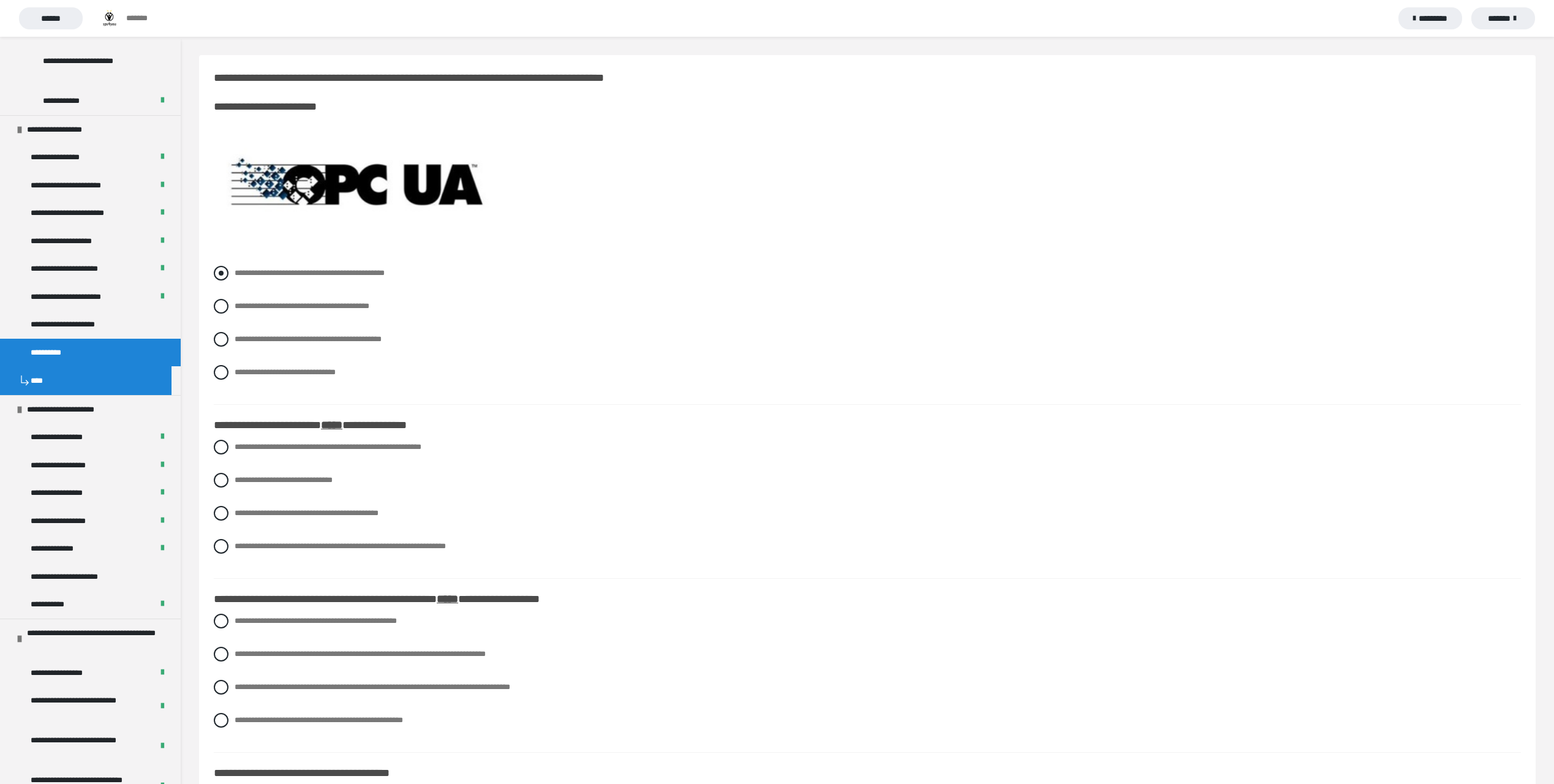 click on "**********" at bounding box center [309, 273] 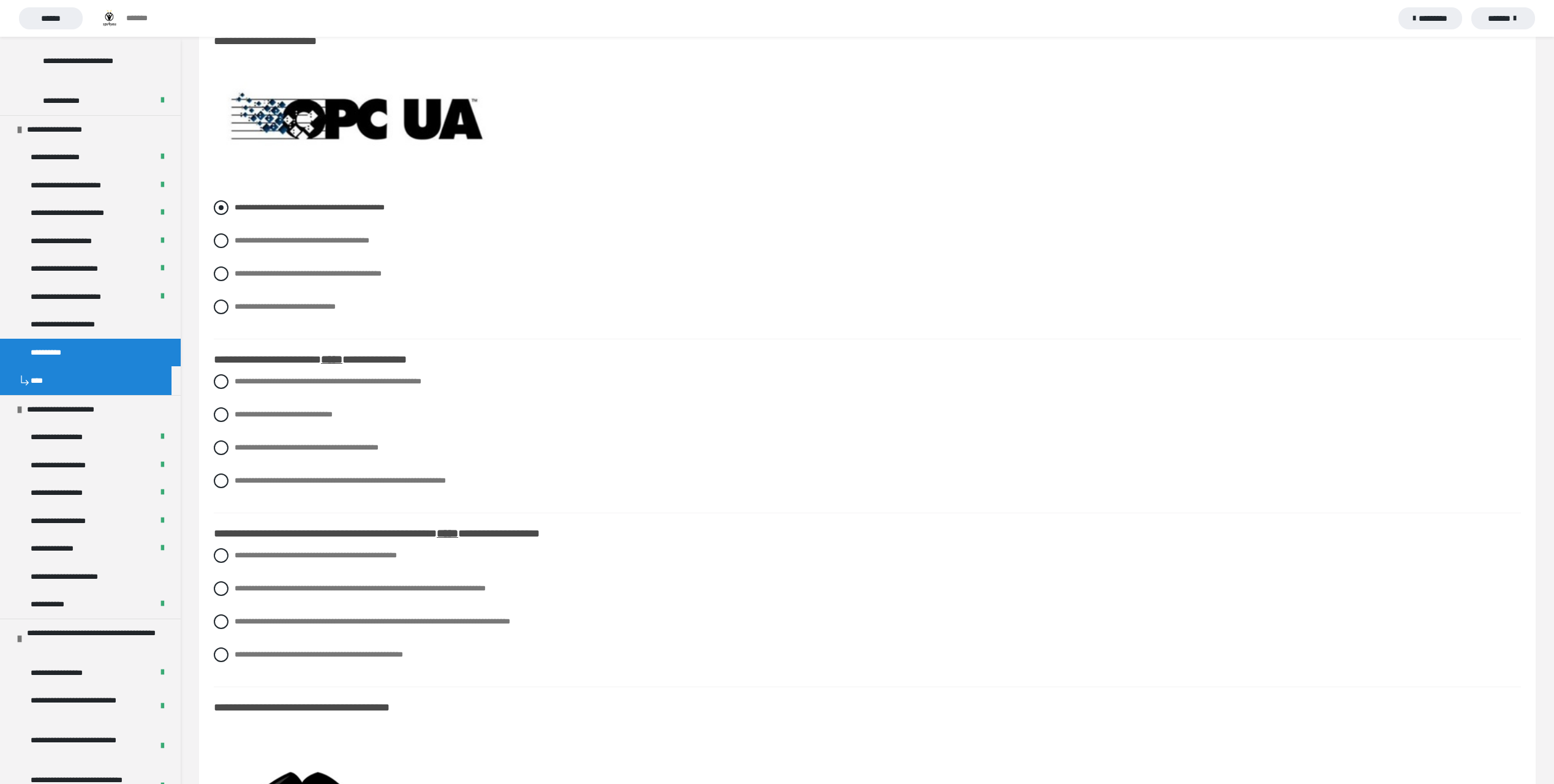scroll, scrollTop: 123, scrollLeft: 0, axis: vertical 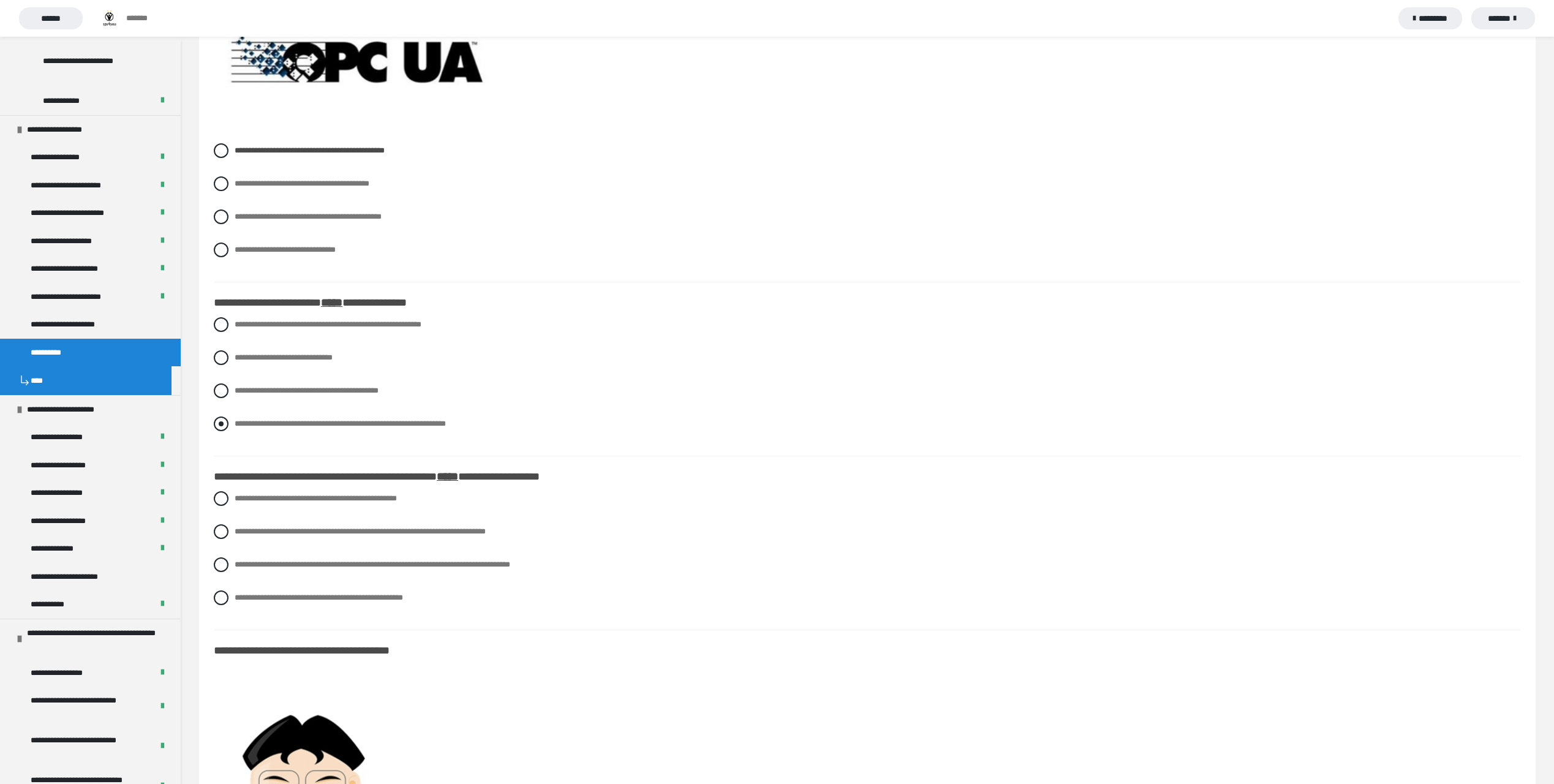 click on "**********" at bounding box center [340, 423] 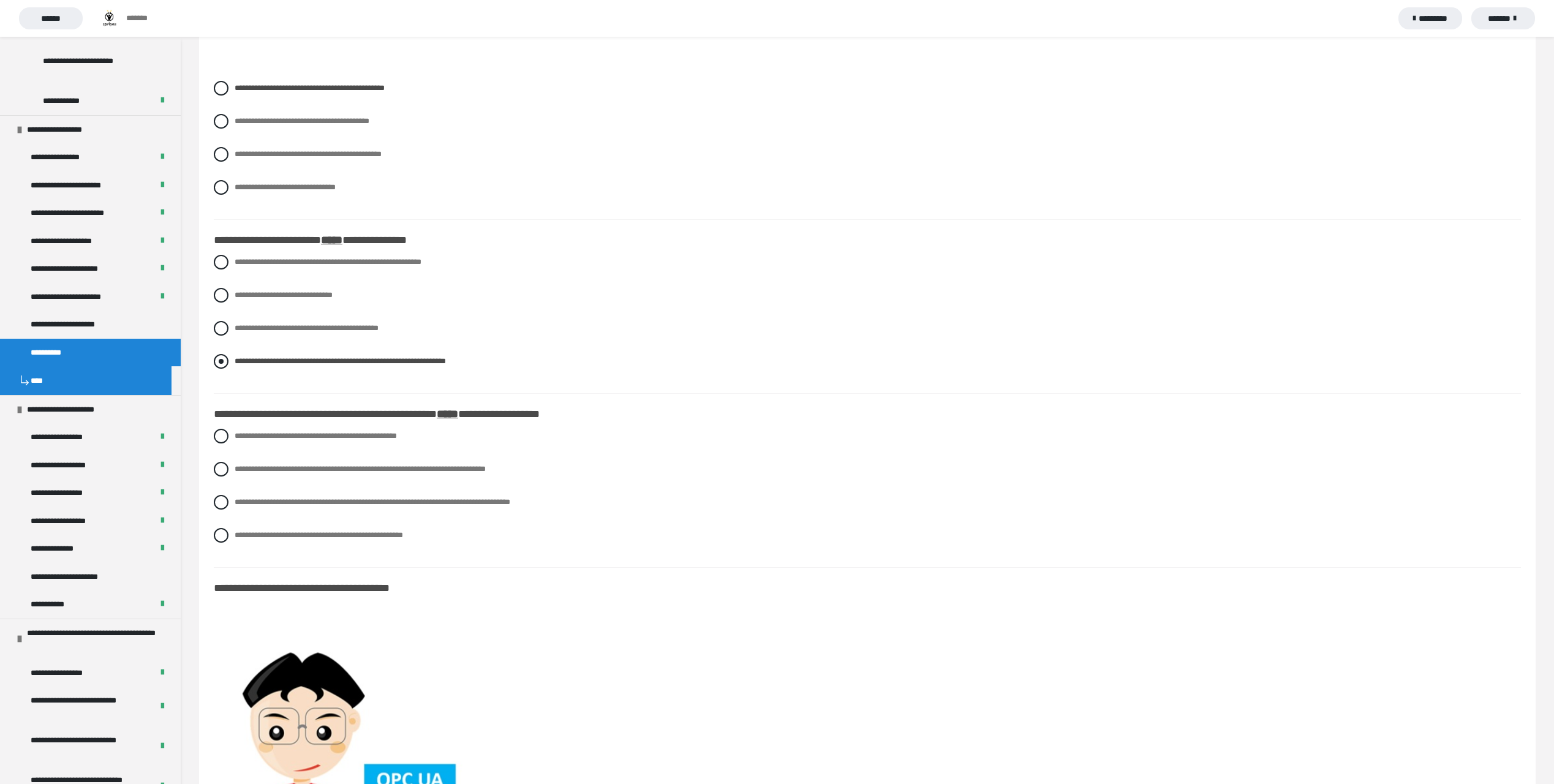 scroll, scrollTop: 245, scrollLeft: 0, axis: vertical 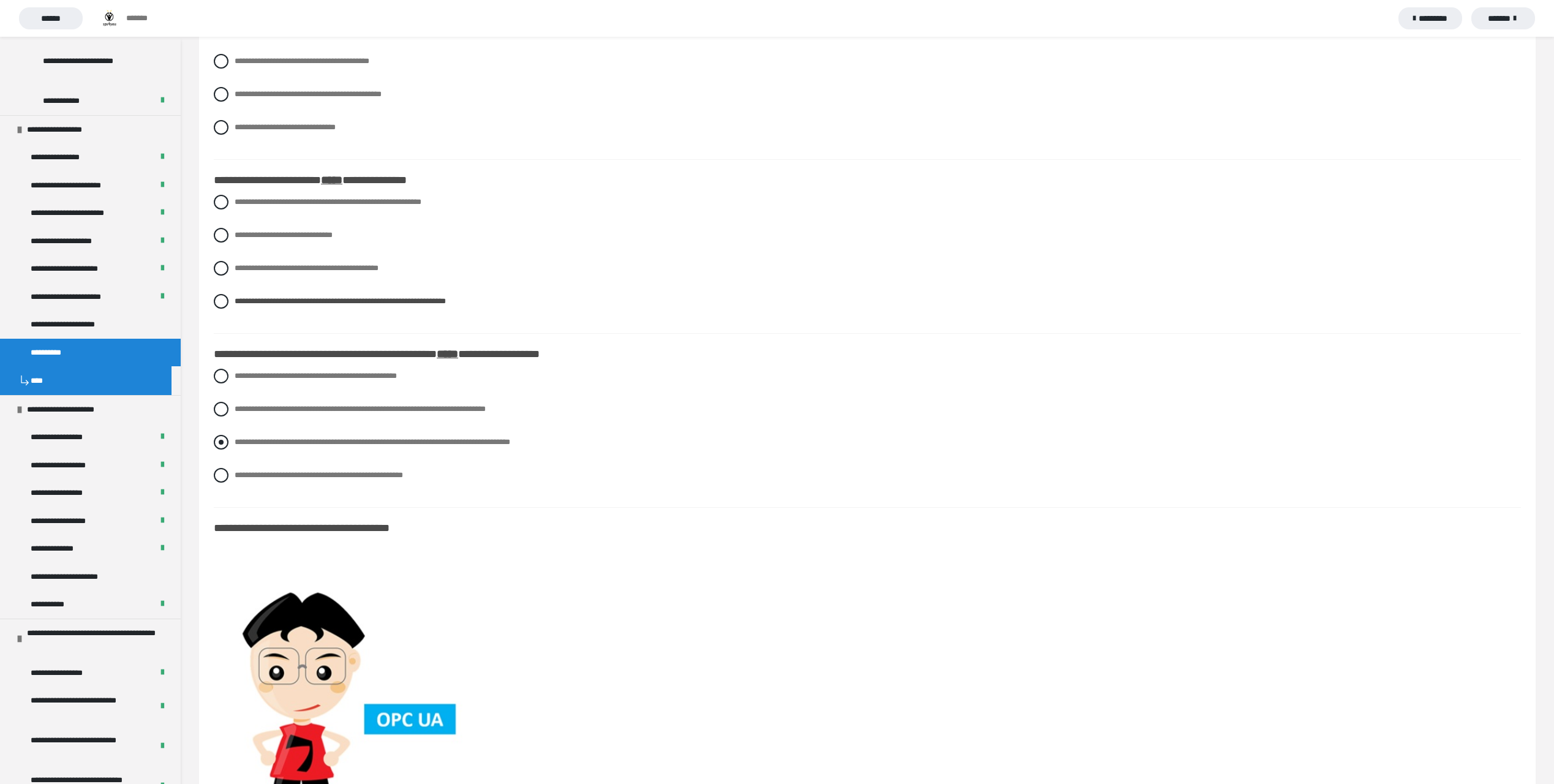 click on "**********" at bounding box center (372, 442) 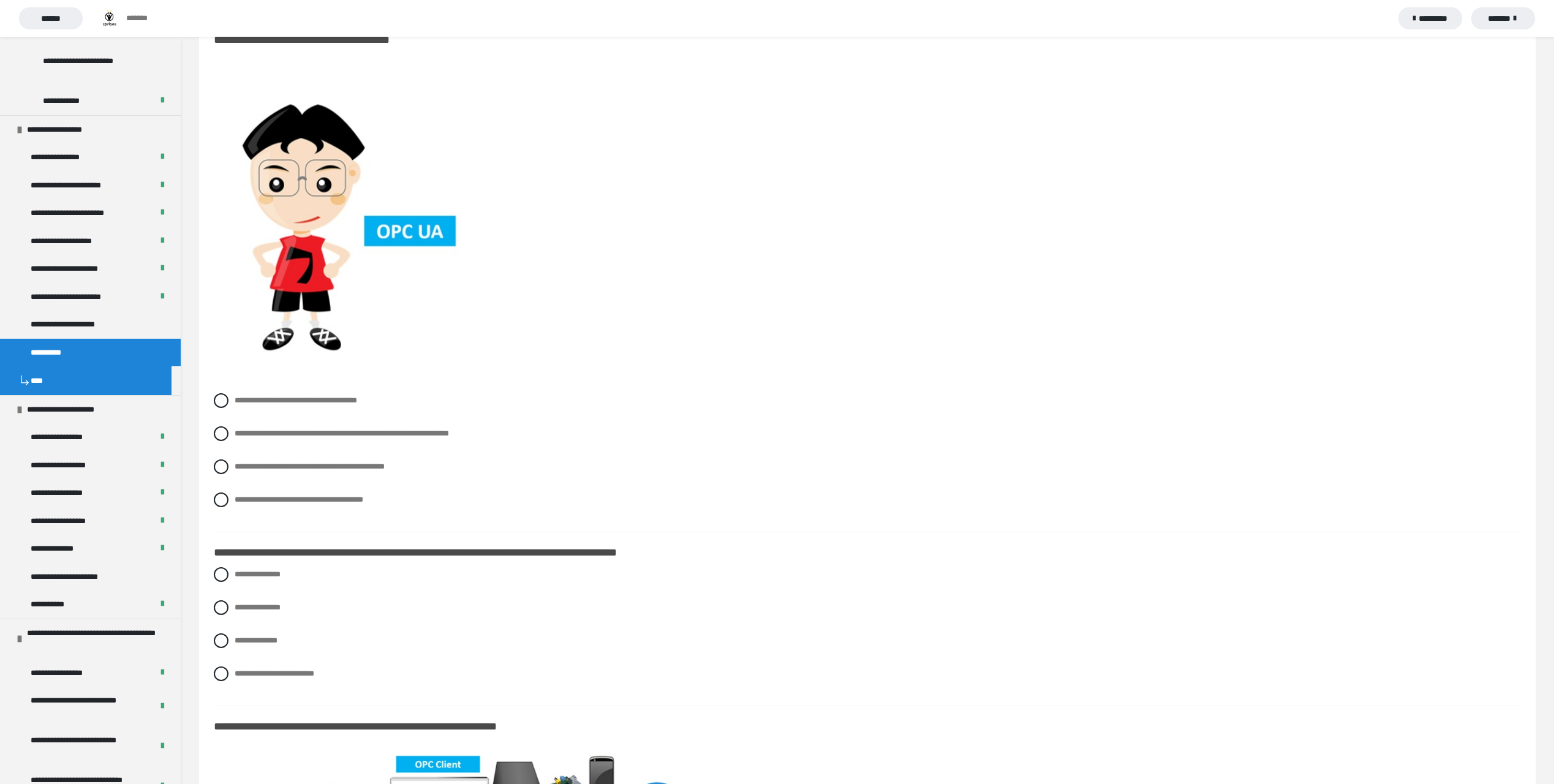 scroll, scrollTop: 735, scrollLeft: 0, axis: vertical 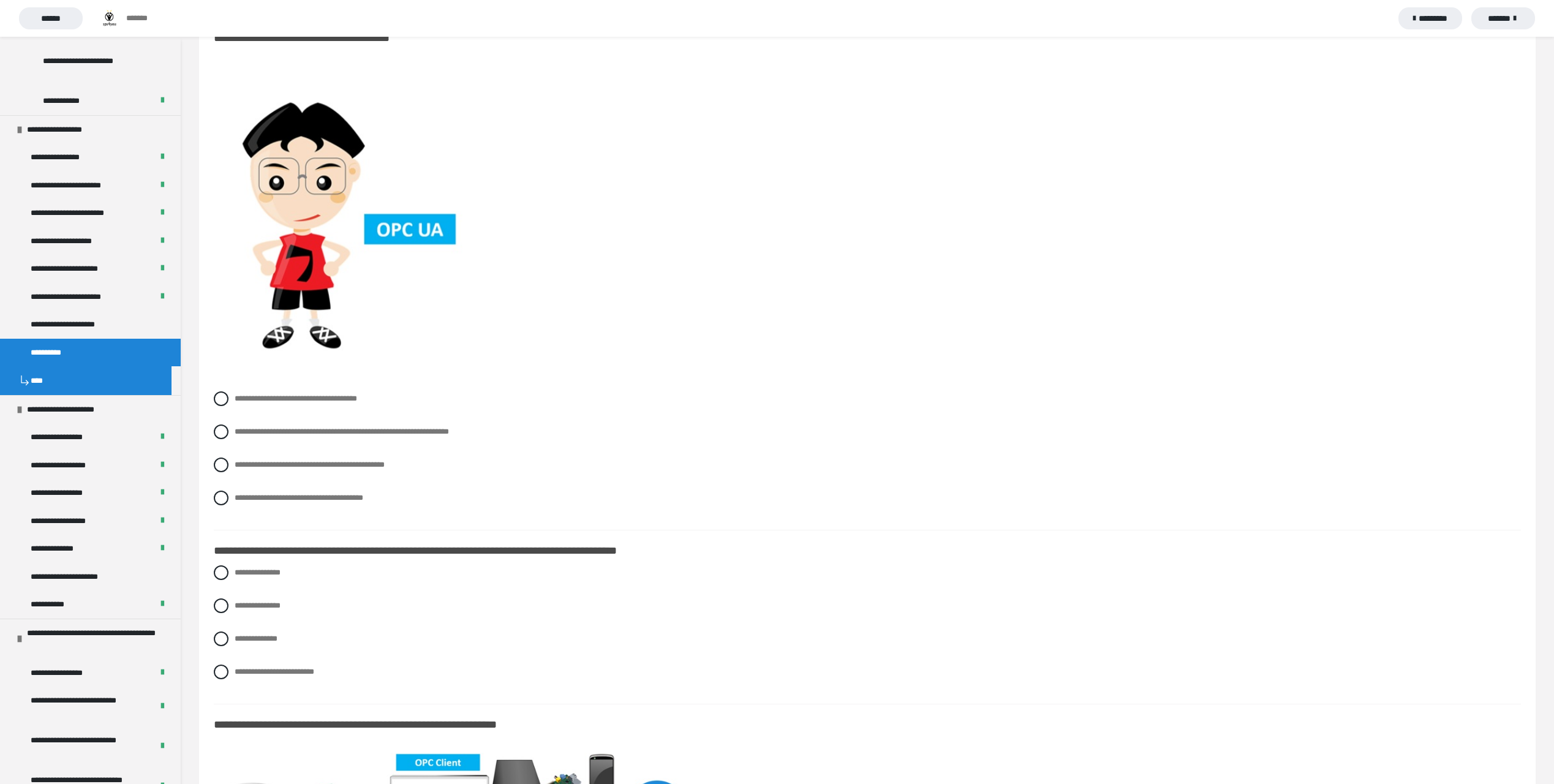 click on "**********" at bounding box center [867, 458] 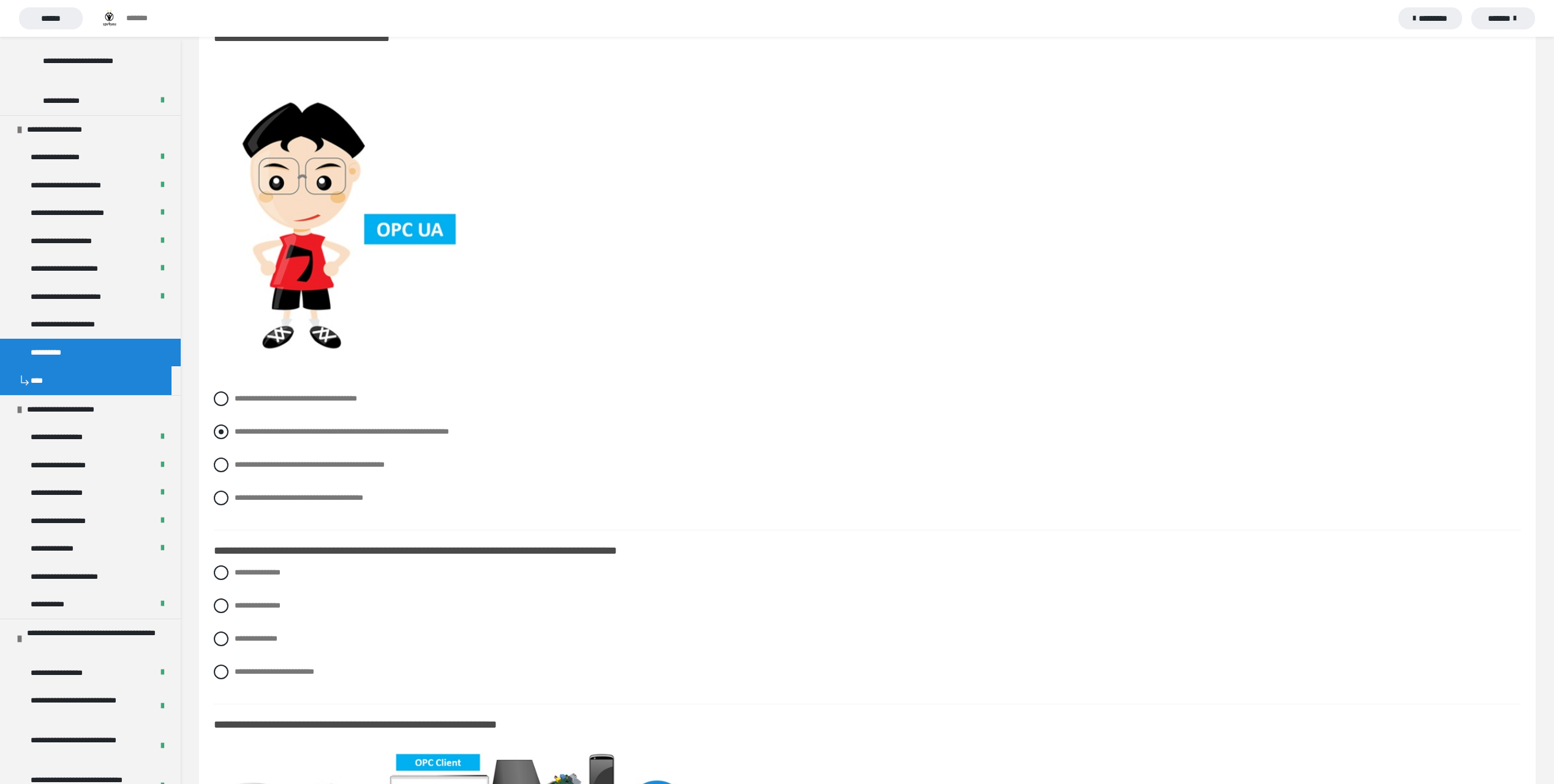 click on "**********" at bounding box center [342, 431] 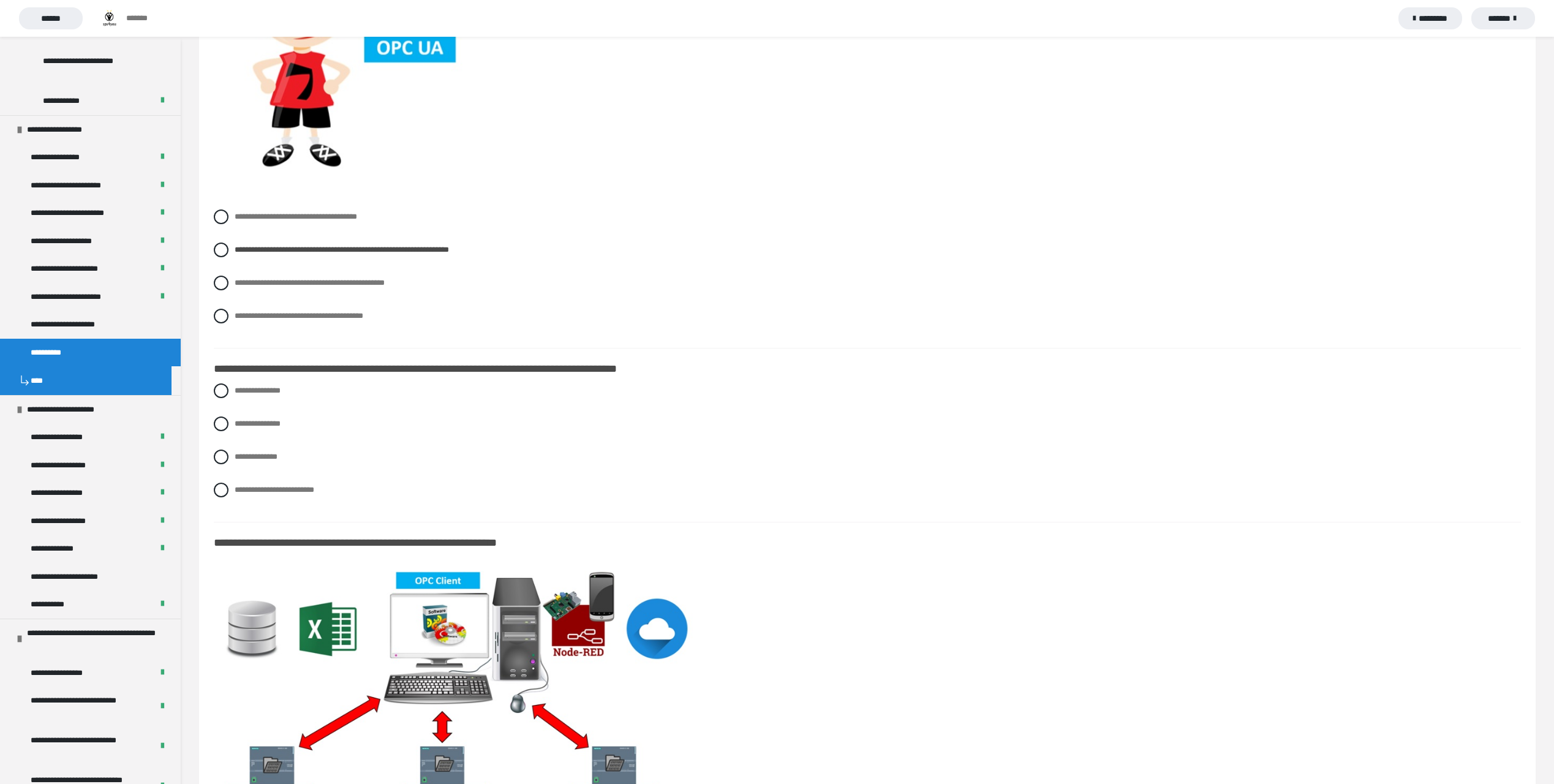 scroll, scrollTop: 919, scrollLeft: 0, axis: vertical 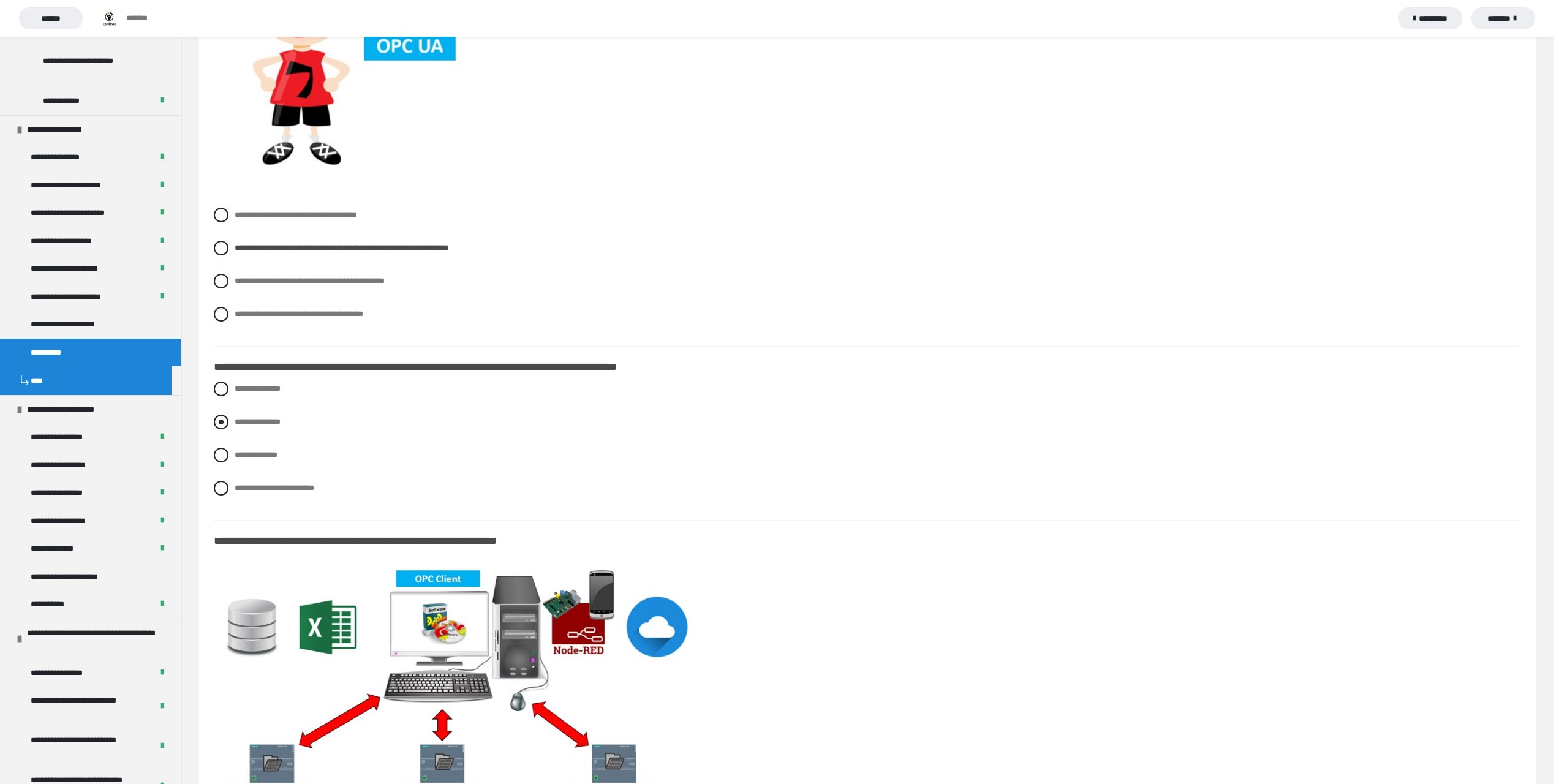 click on "**********" at bounding box center (257, 421) 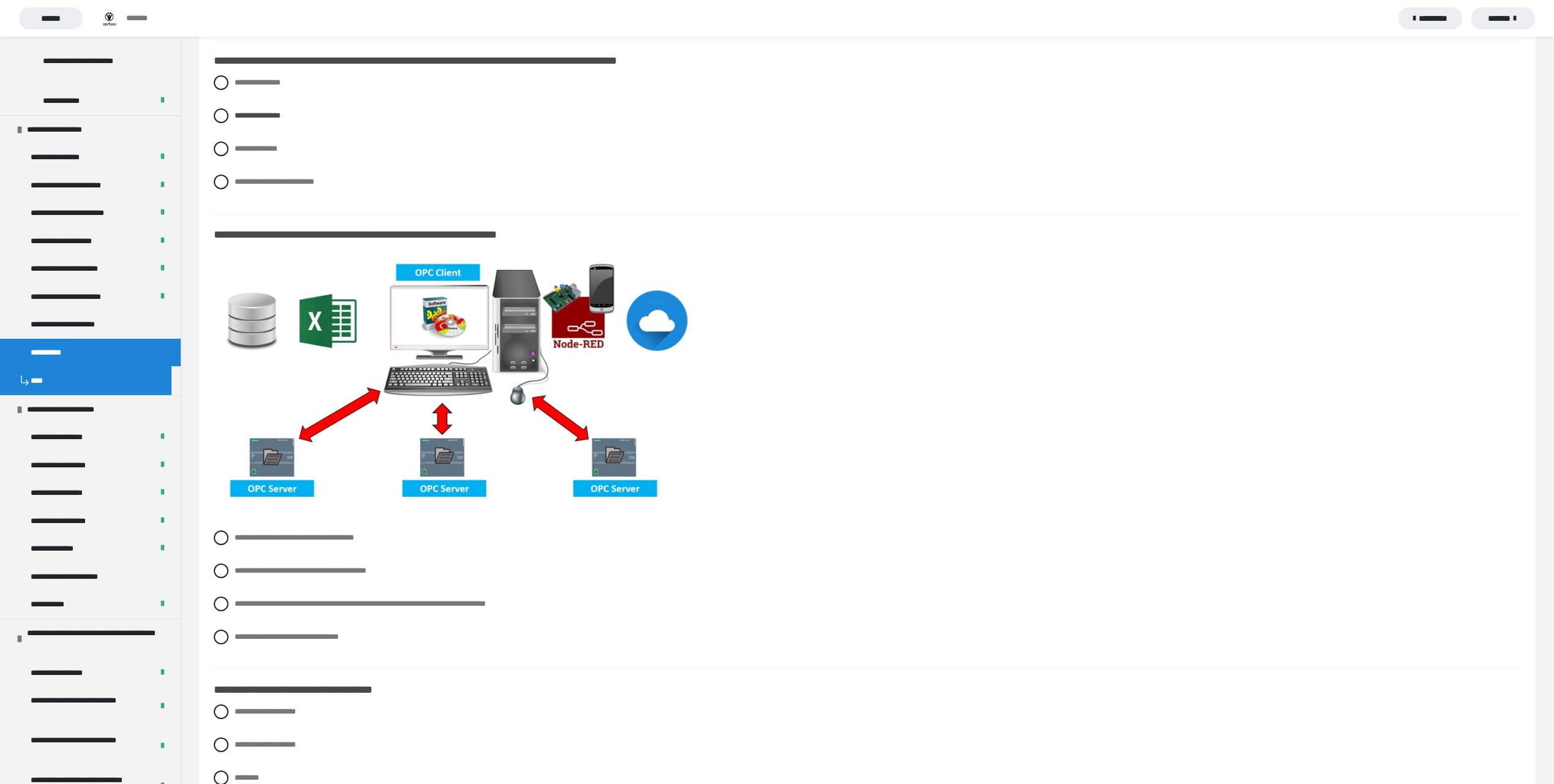 scroll, scrollTop: 1348, scrollLeft: 0, axis: vertical 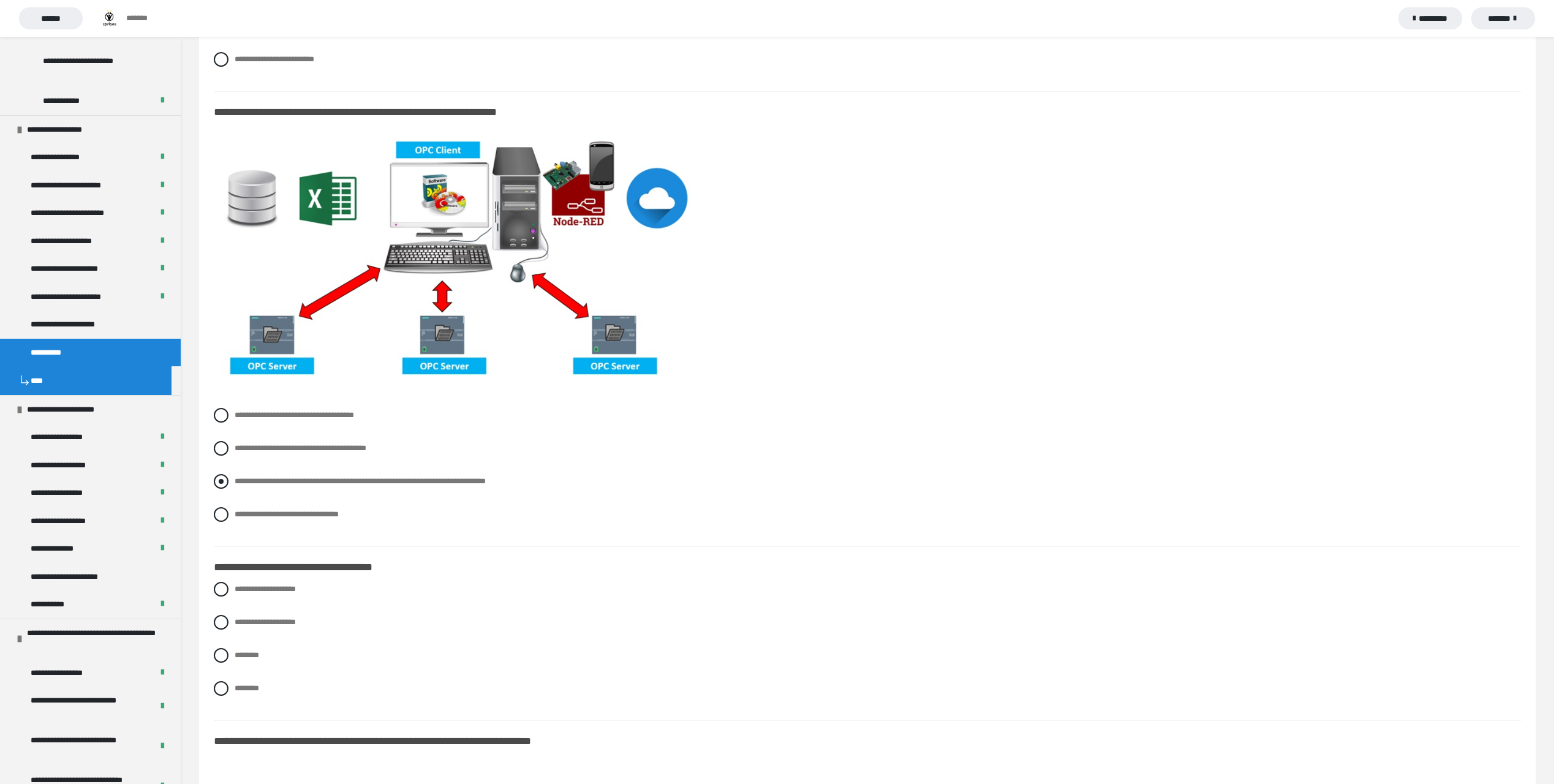 click on "**********" at bounding box center [360, 481] 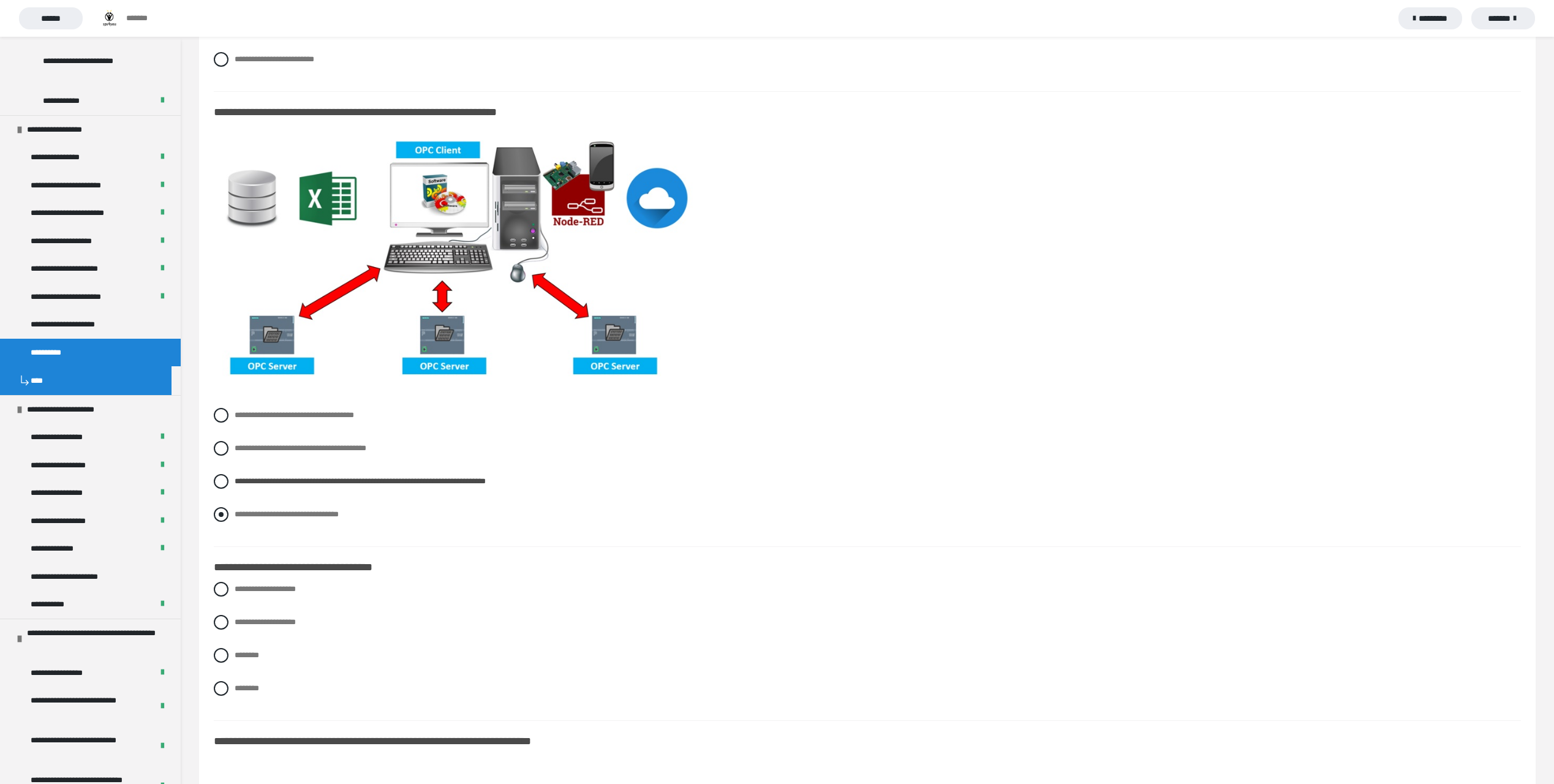scroll, scrollTop: 1470, scrollLeft: 0, axis: vertical 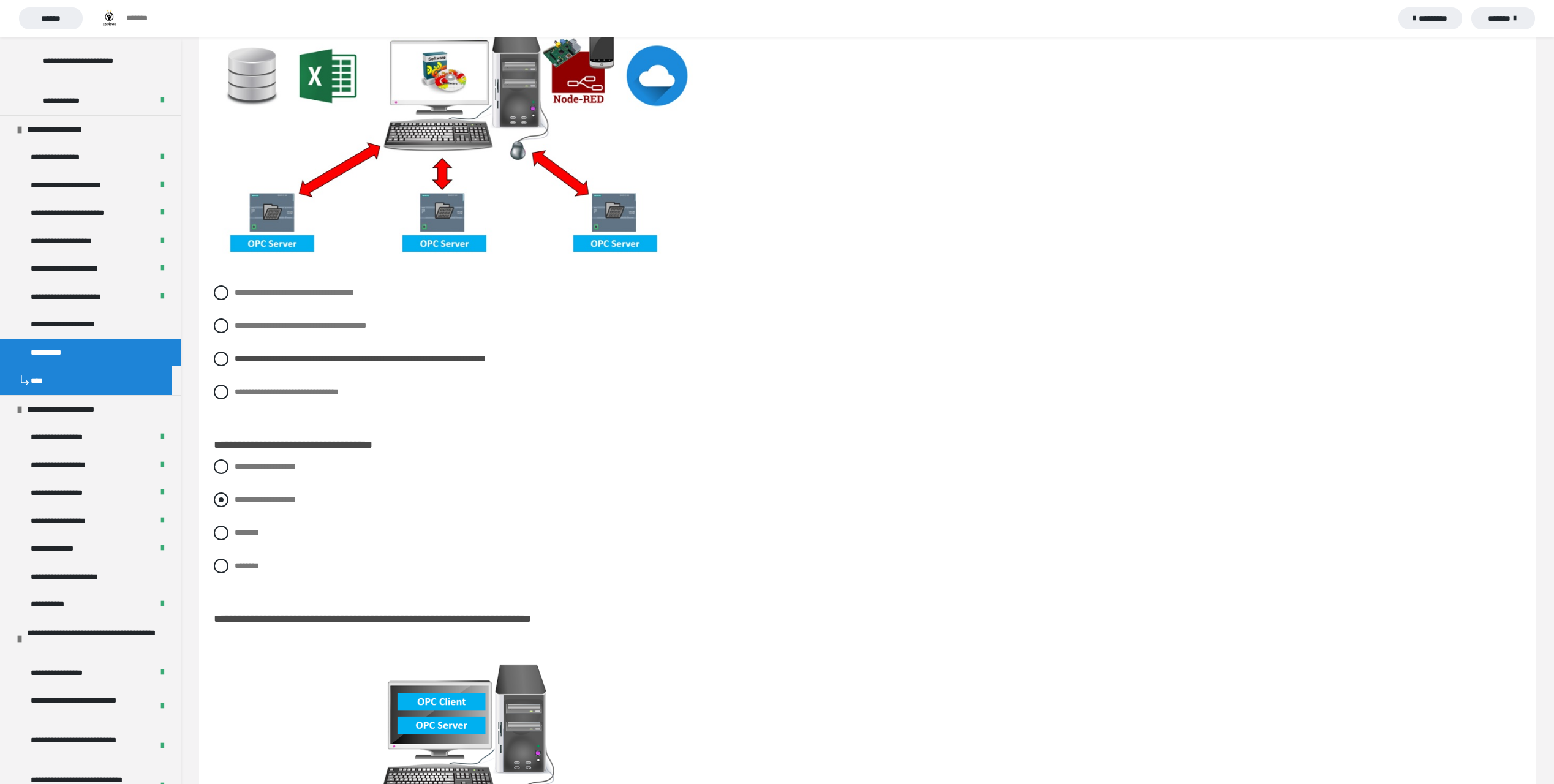 click on "**********" at bounding box center (265, 499) 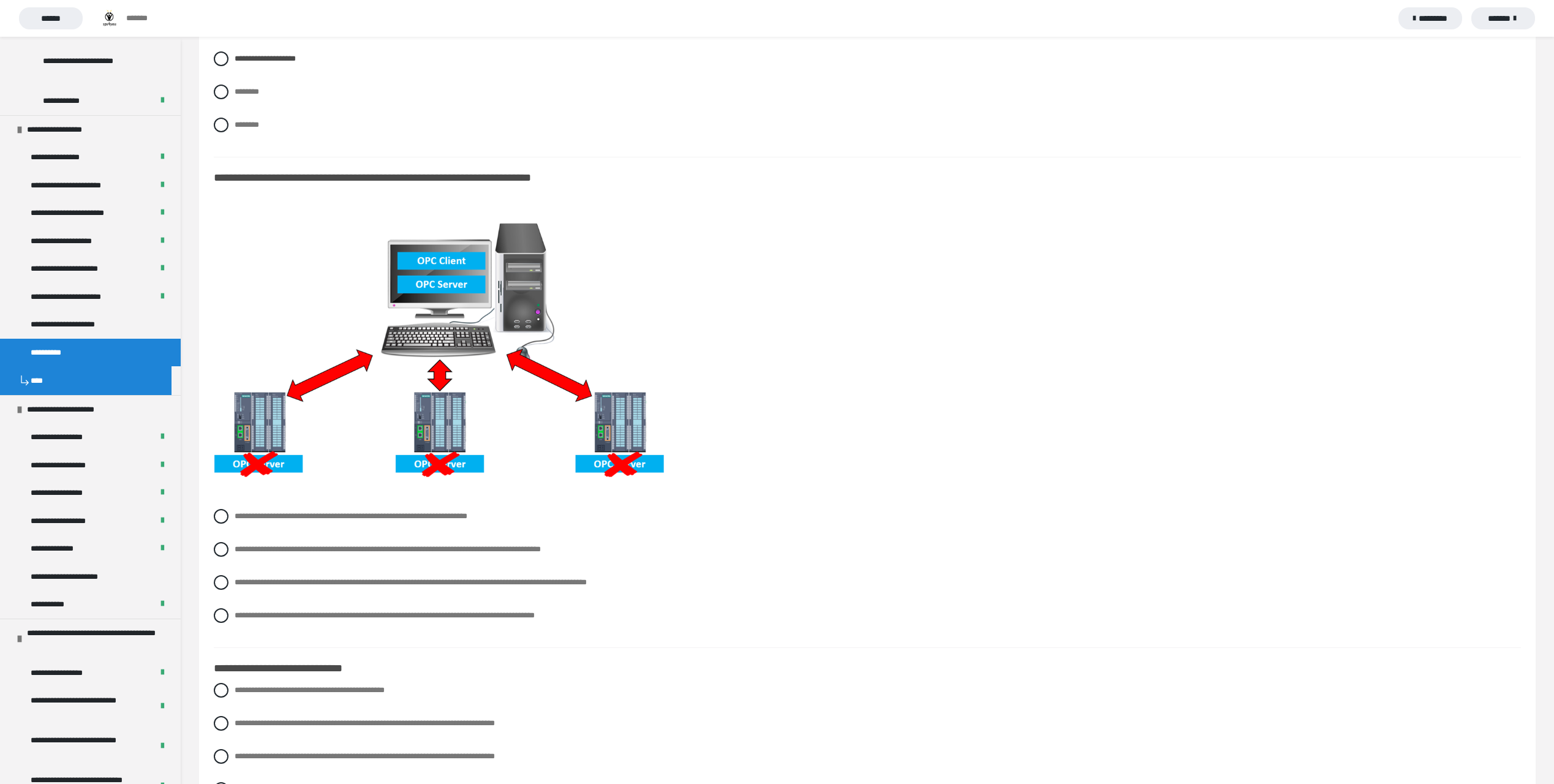 scroll, scrollTop: 1960, scrollLeft: 0, axis: vertical 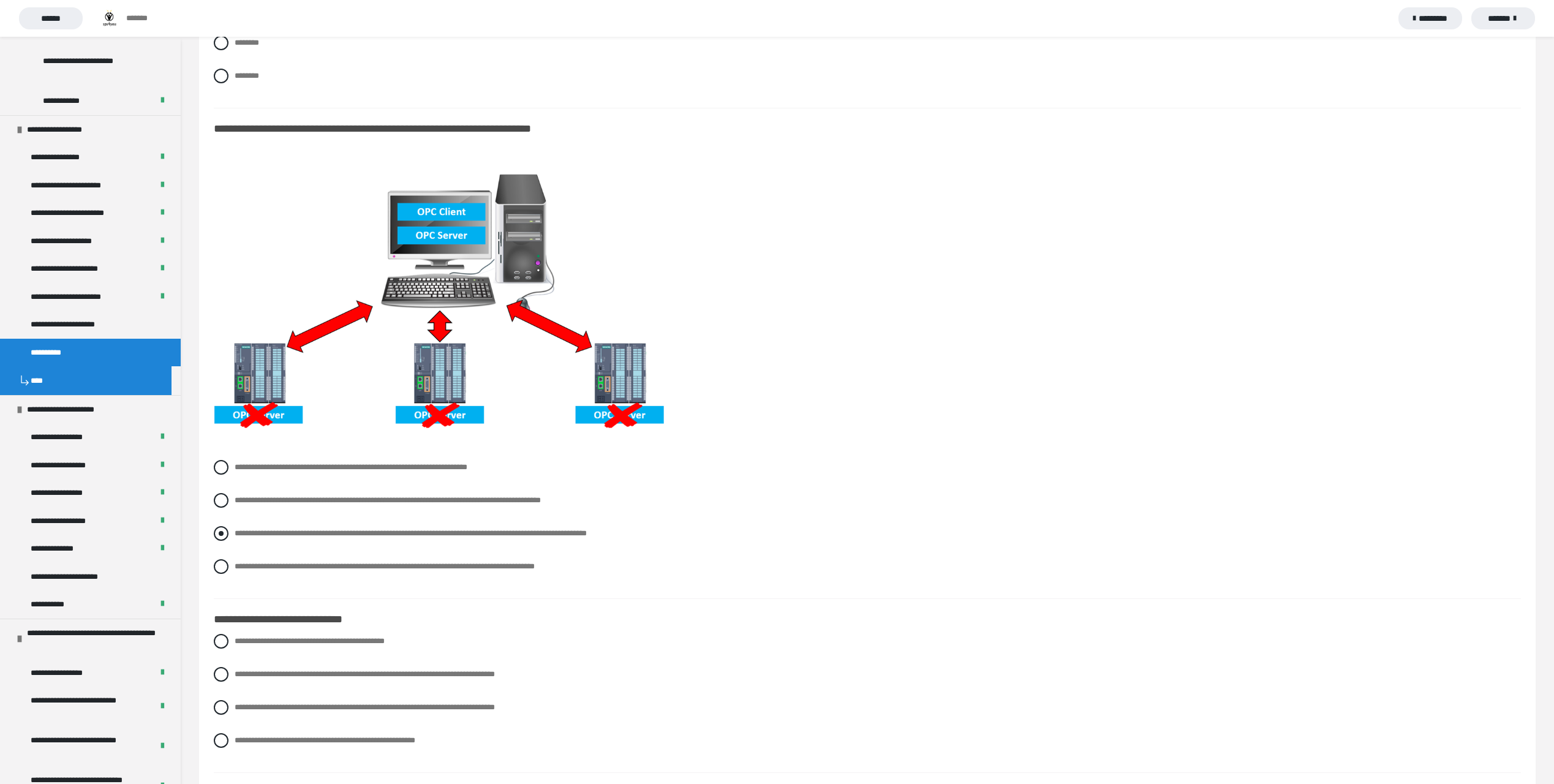 click on "**********" at bounding box center (867, 533) 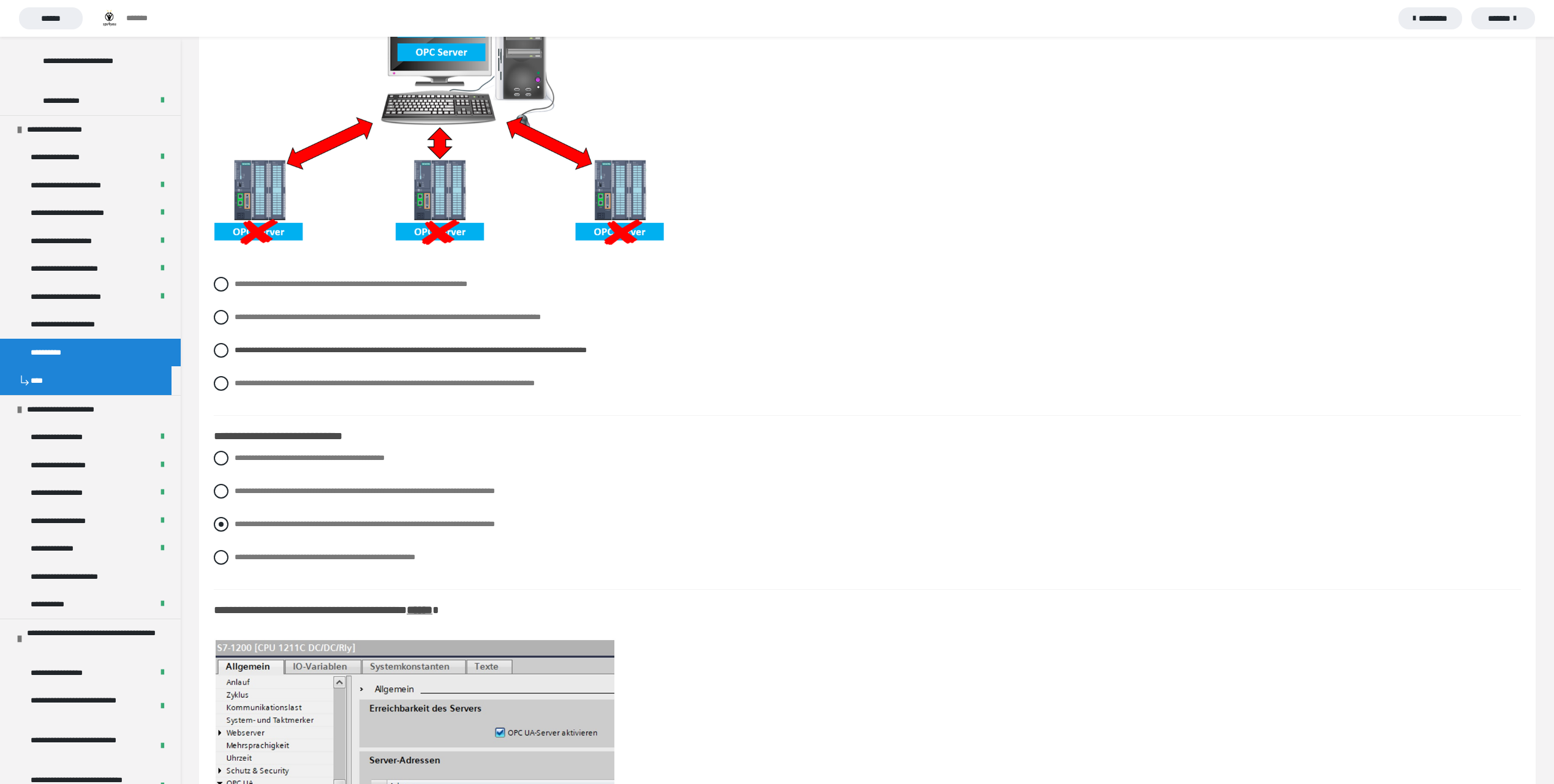 scroll, scrollTop: 2144, scrollLeft: 0, axis: vertical 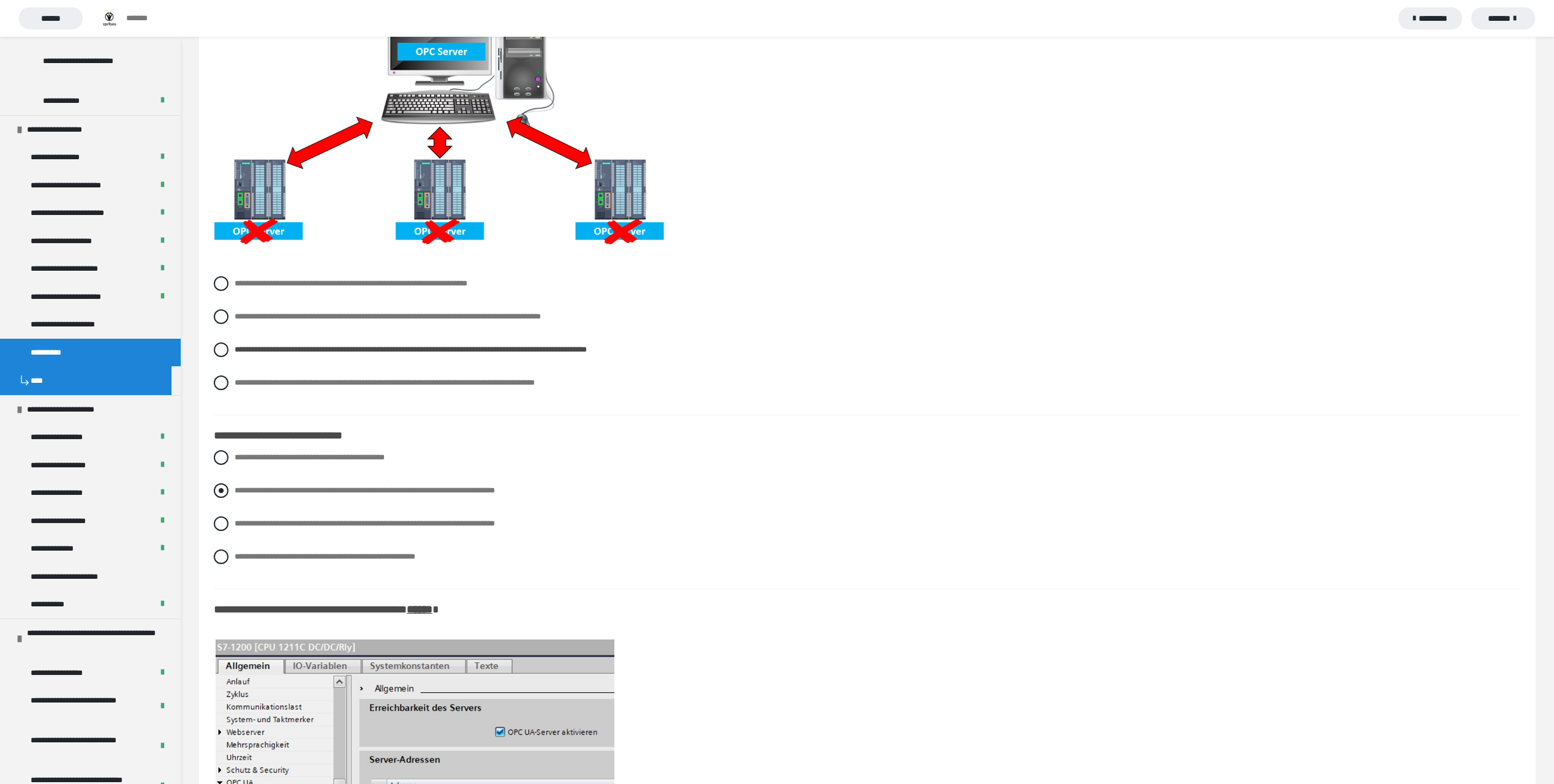 click on "**********" at bounding box center (364, 490) 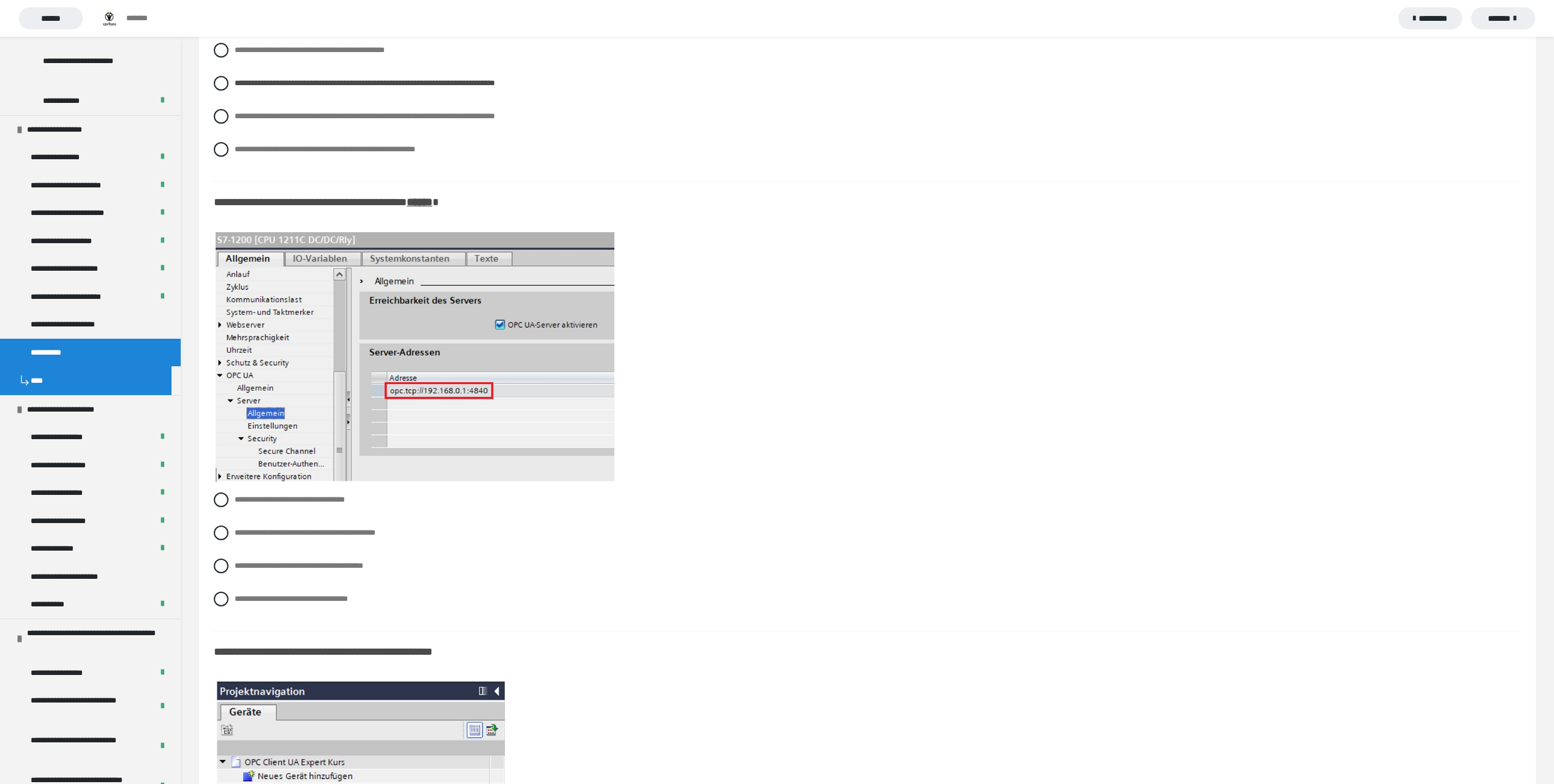 scroll, scrollTop: 2572, scrollLeft: 0, axis: vertical 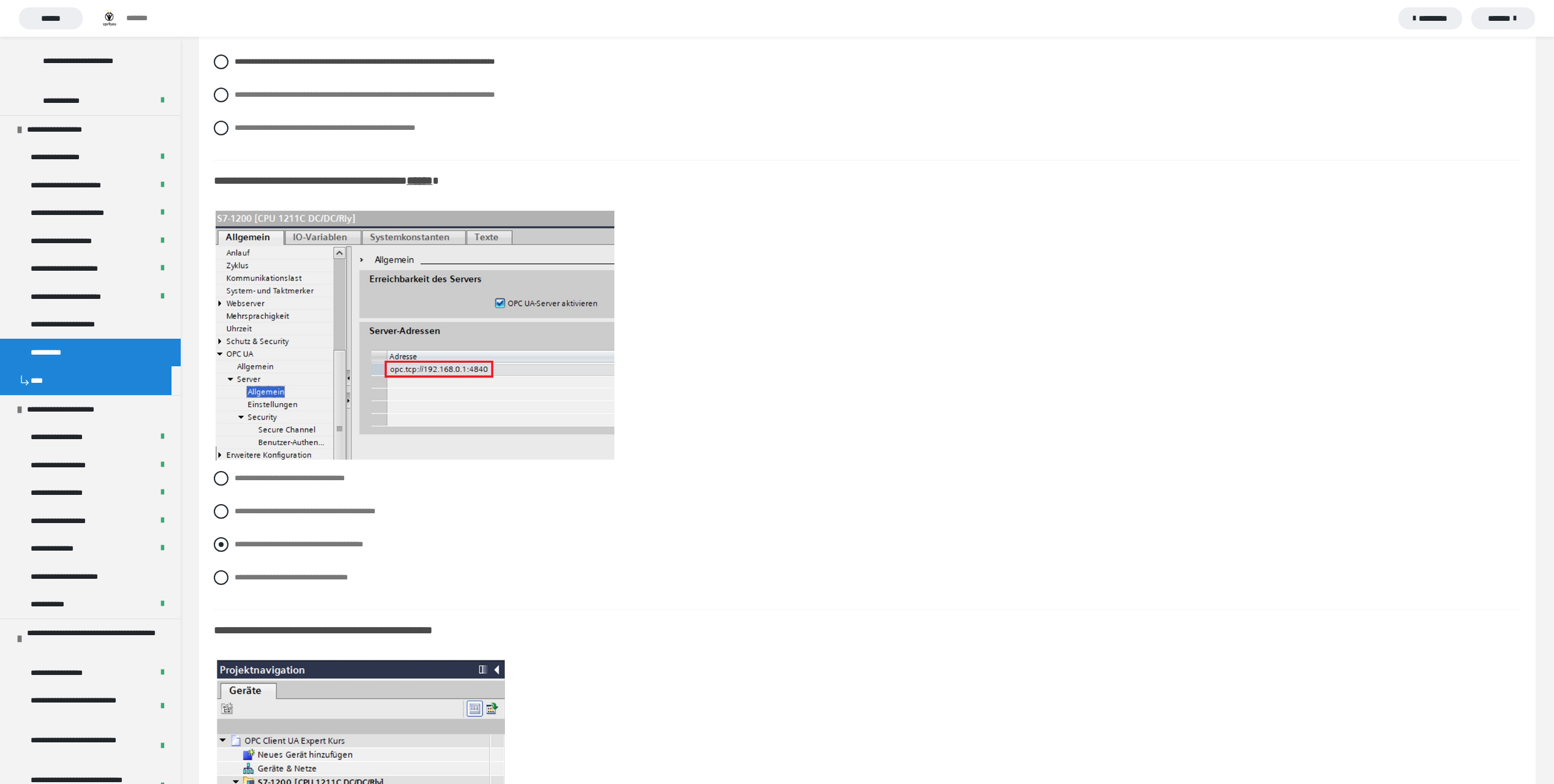 click on "**********" at bounding box center (299, 544) 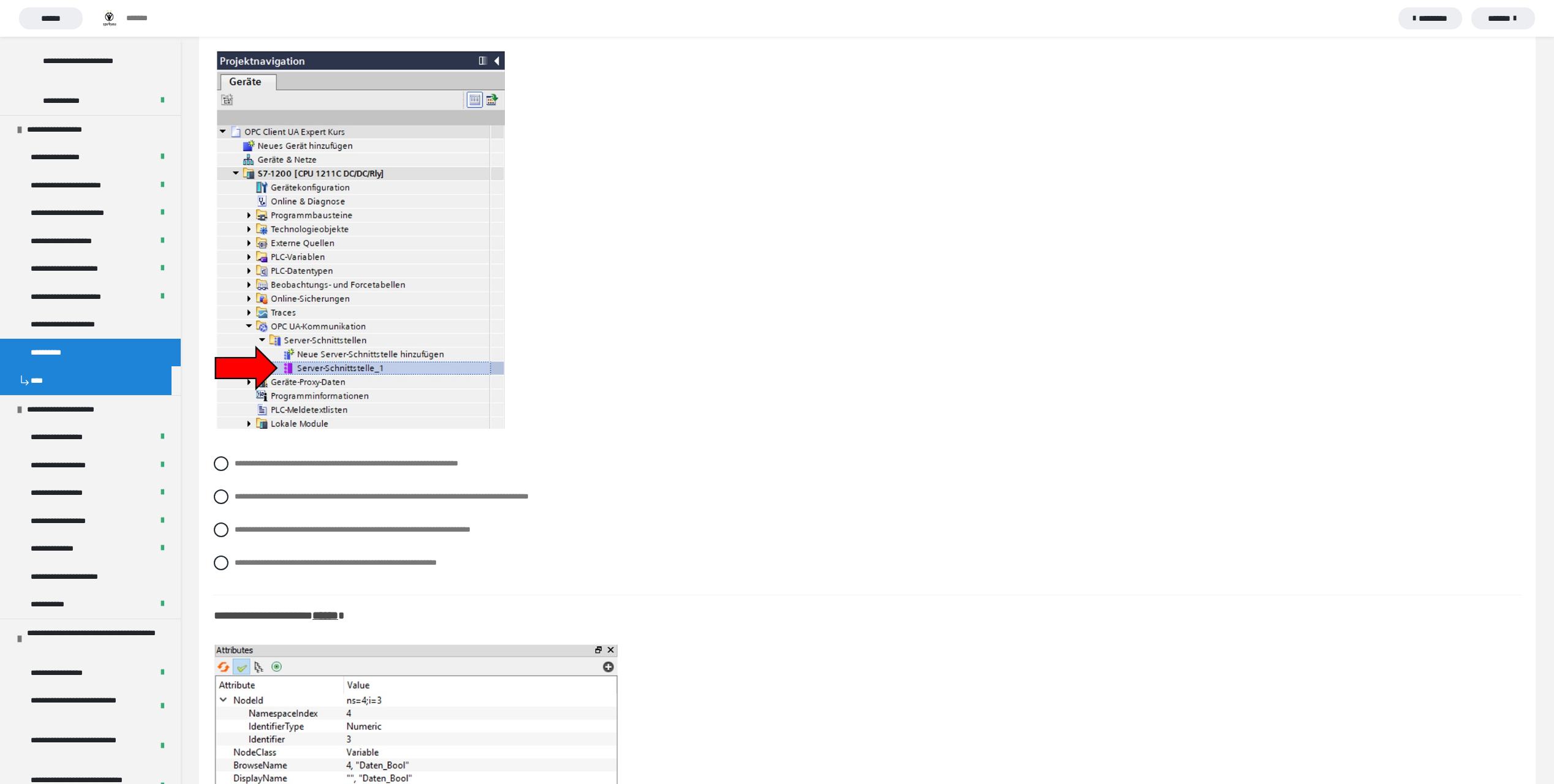 scroll, scrollTop: 3246, scrollLeft: 0, axis: vertical 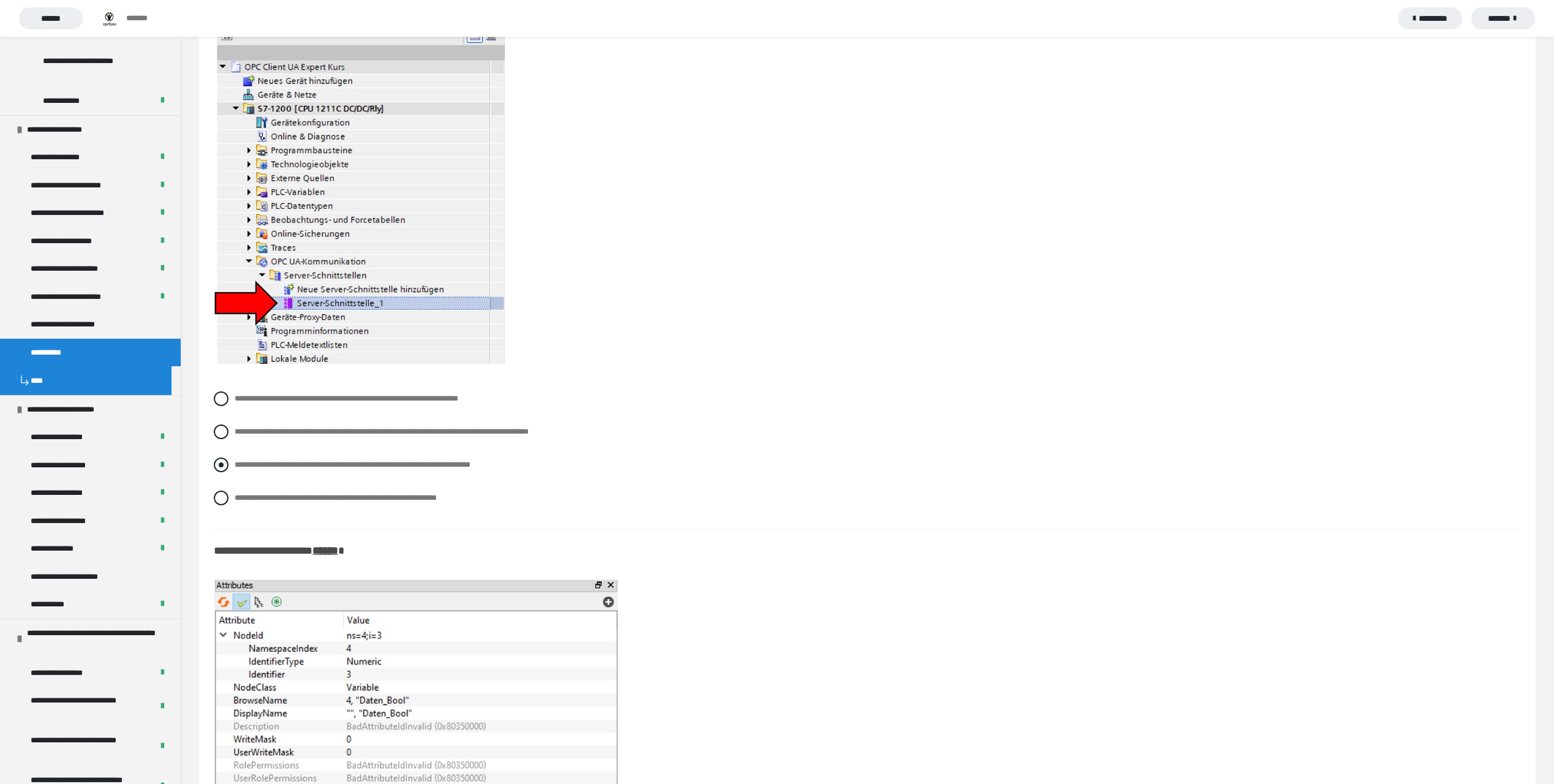 click on "**********" at bounding box center (352, 464) 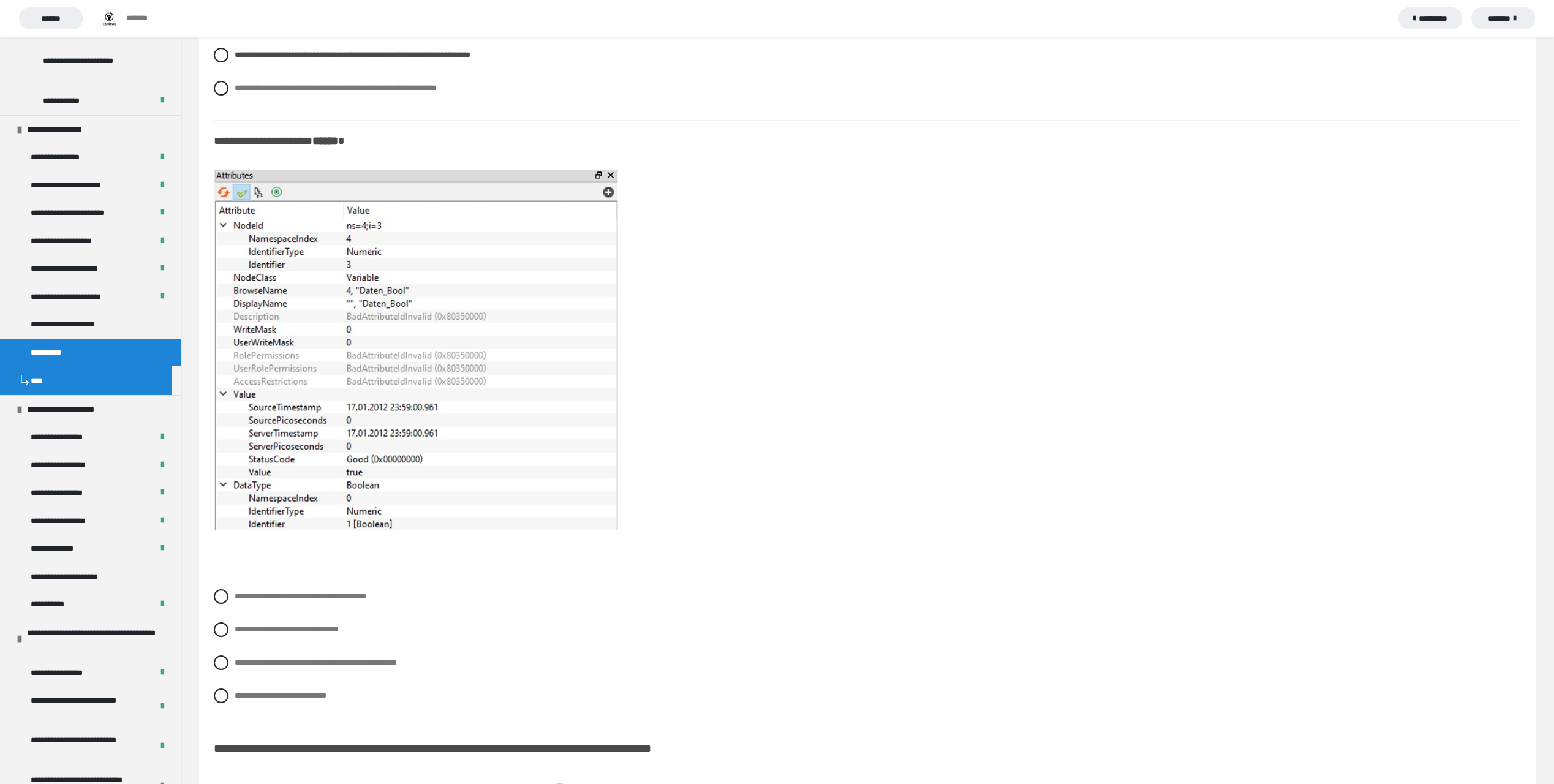 scroll, scrollTop: 3675, scrollLeft: 0, axis: vertical 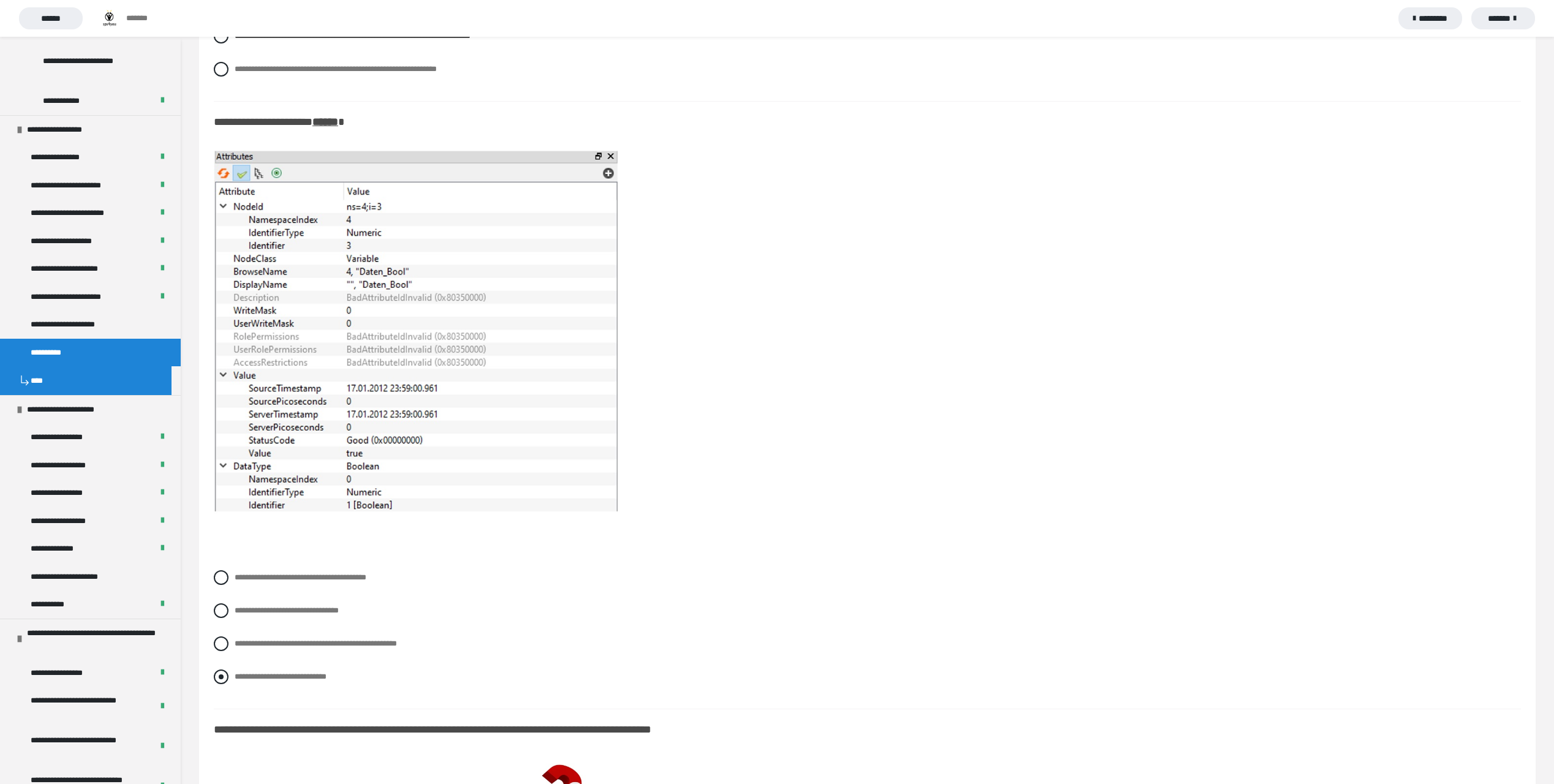 click on "**********" at bounding box center [281, 676] 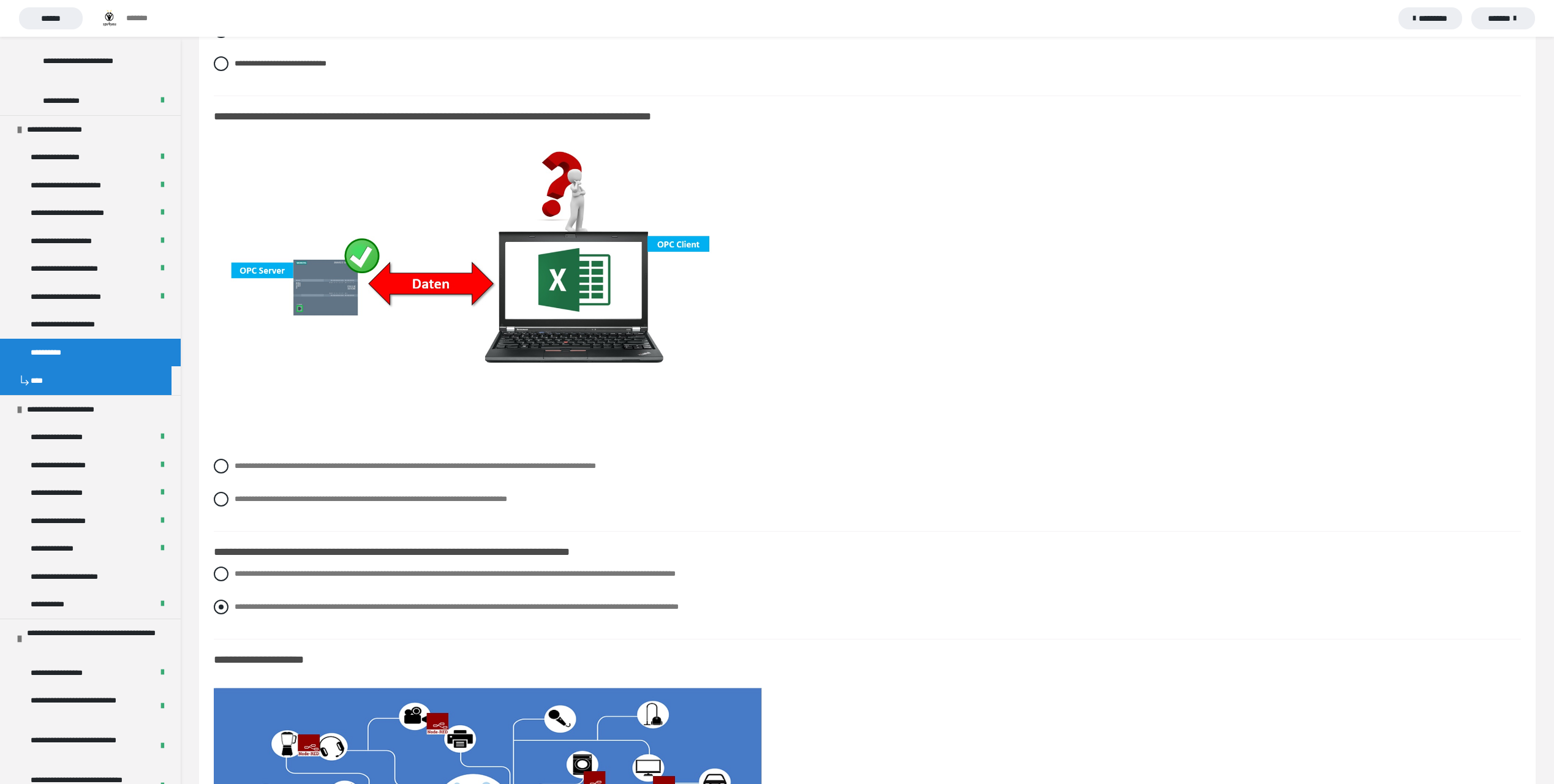 scroll, scrollTop: 4288, scrollLeft: 0, axis: vertical 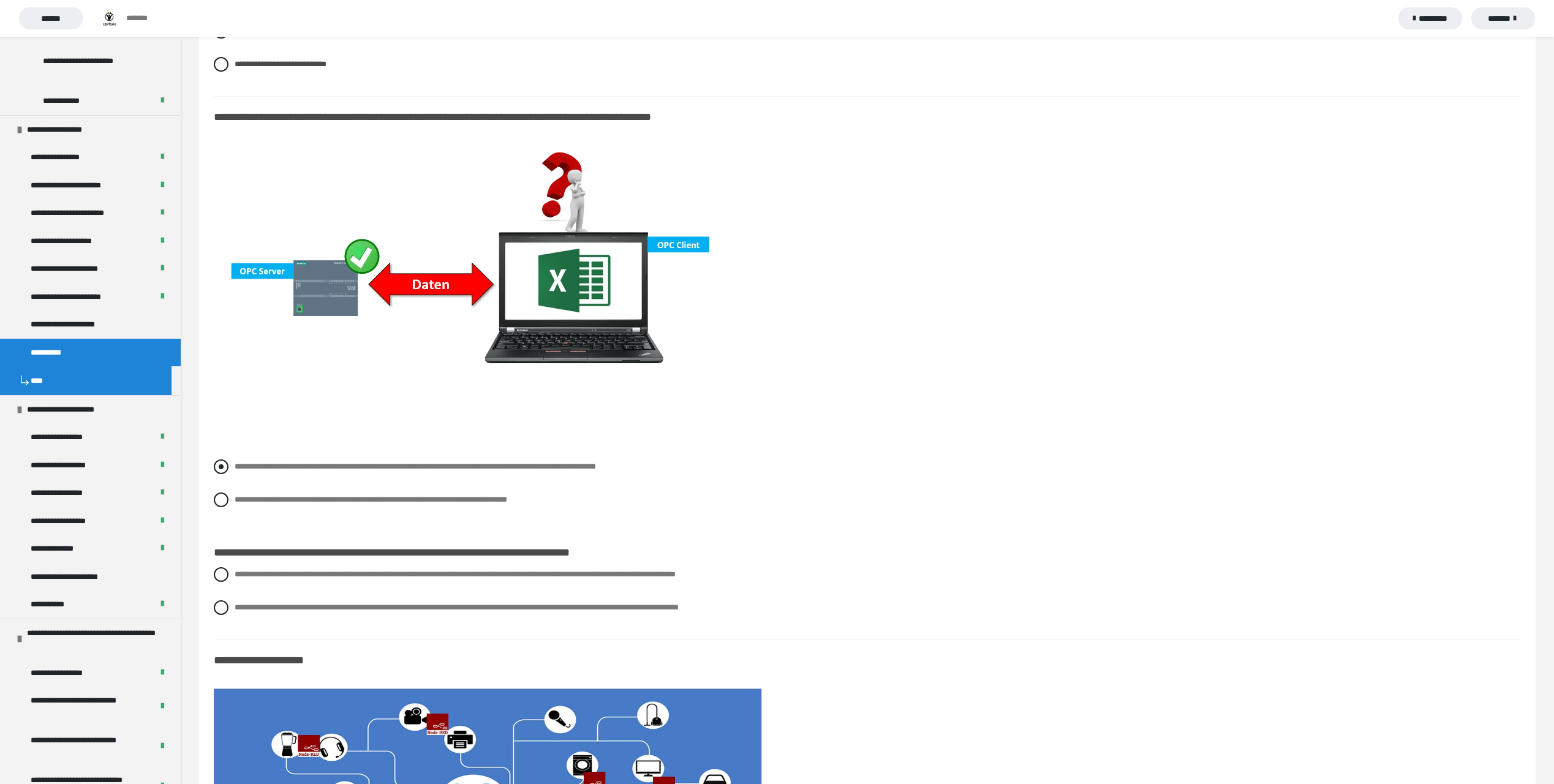 click on "**********" at bounding box center (415, 466) 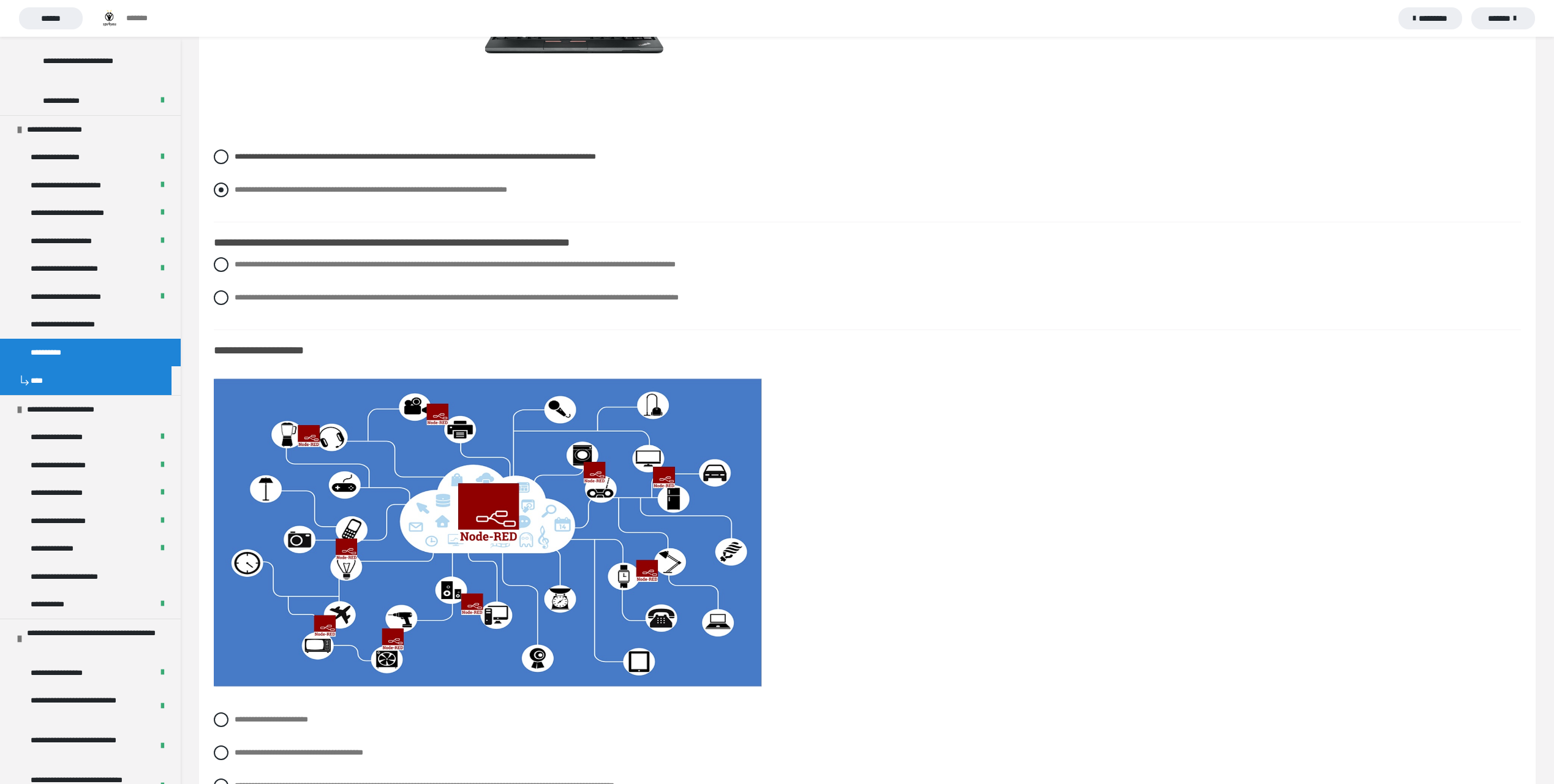 scroll, scrollTop: 4655, scrollLeft: 0, axis: vertical 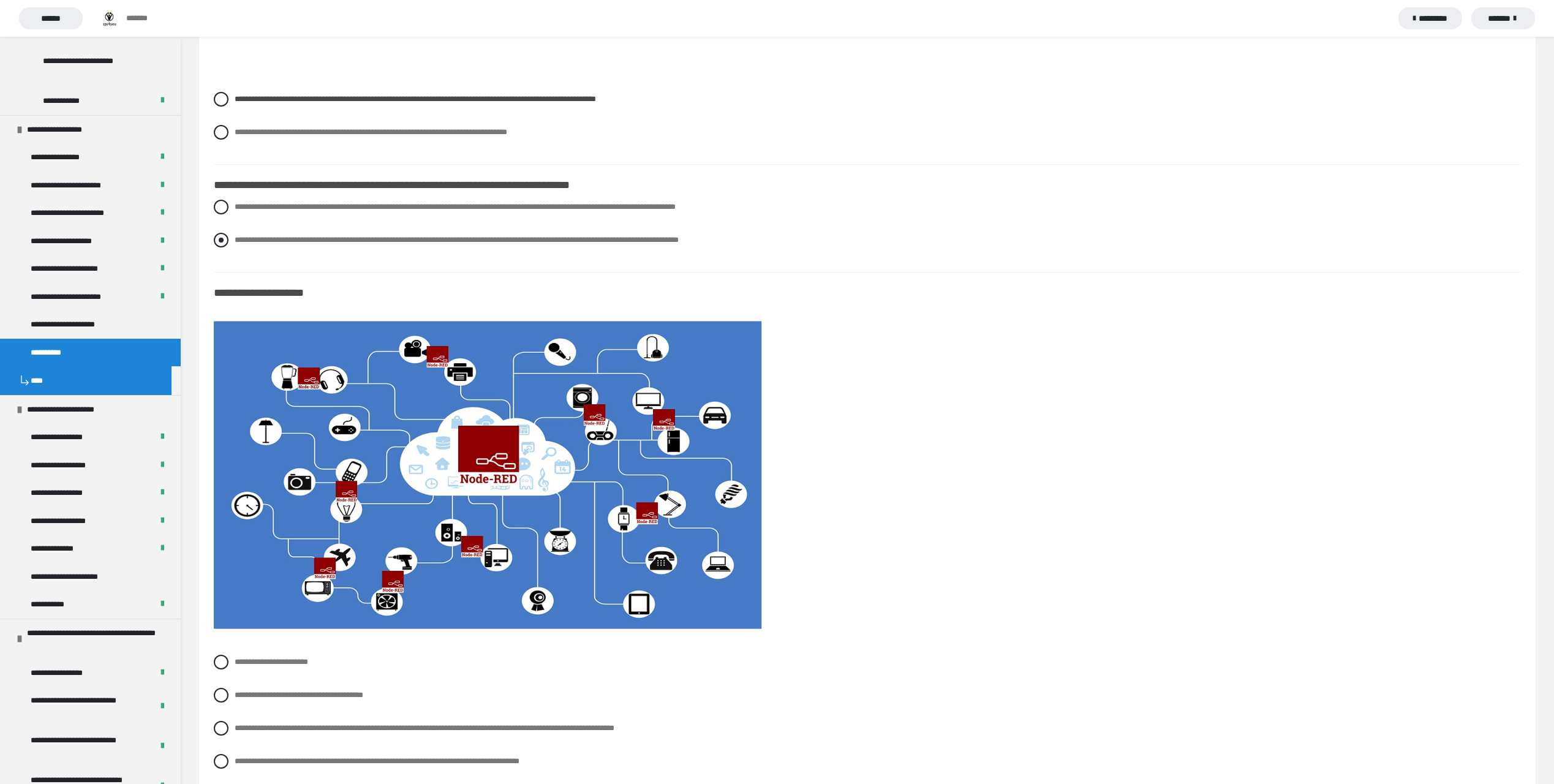 click on "**********" at bounding box center [456, 239] 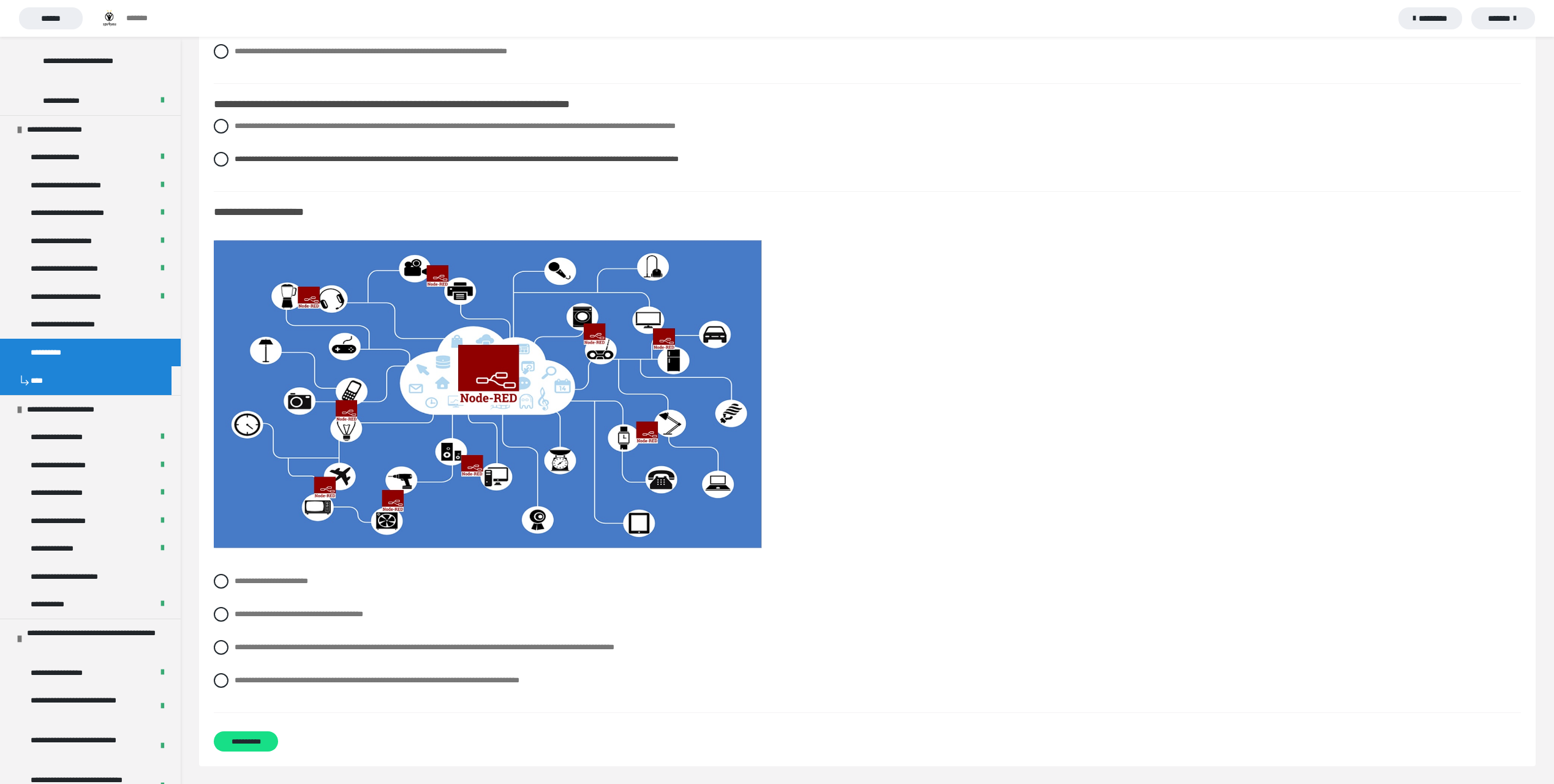 scroll, scrollTop: 4736, scrollLeft: 0, axis: vertical 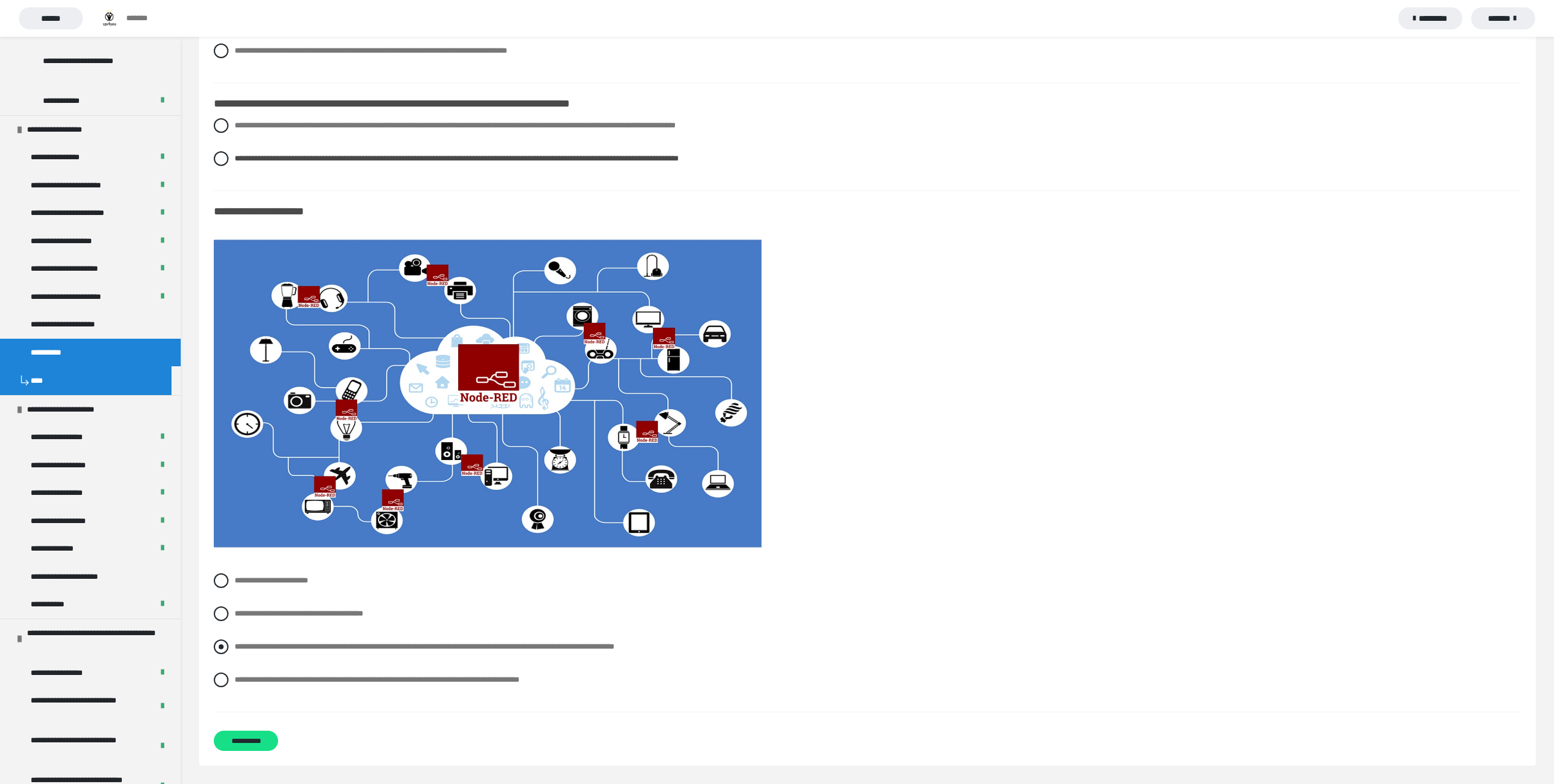 click on "**********" at bounding box center [424, 646] 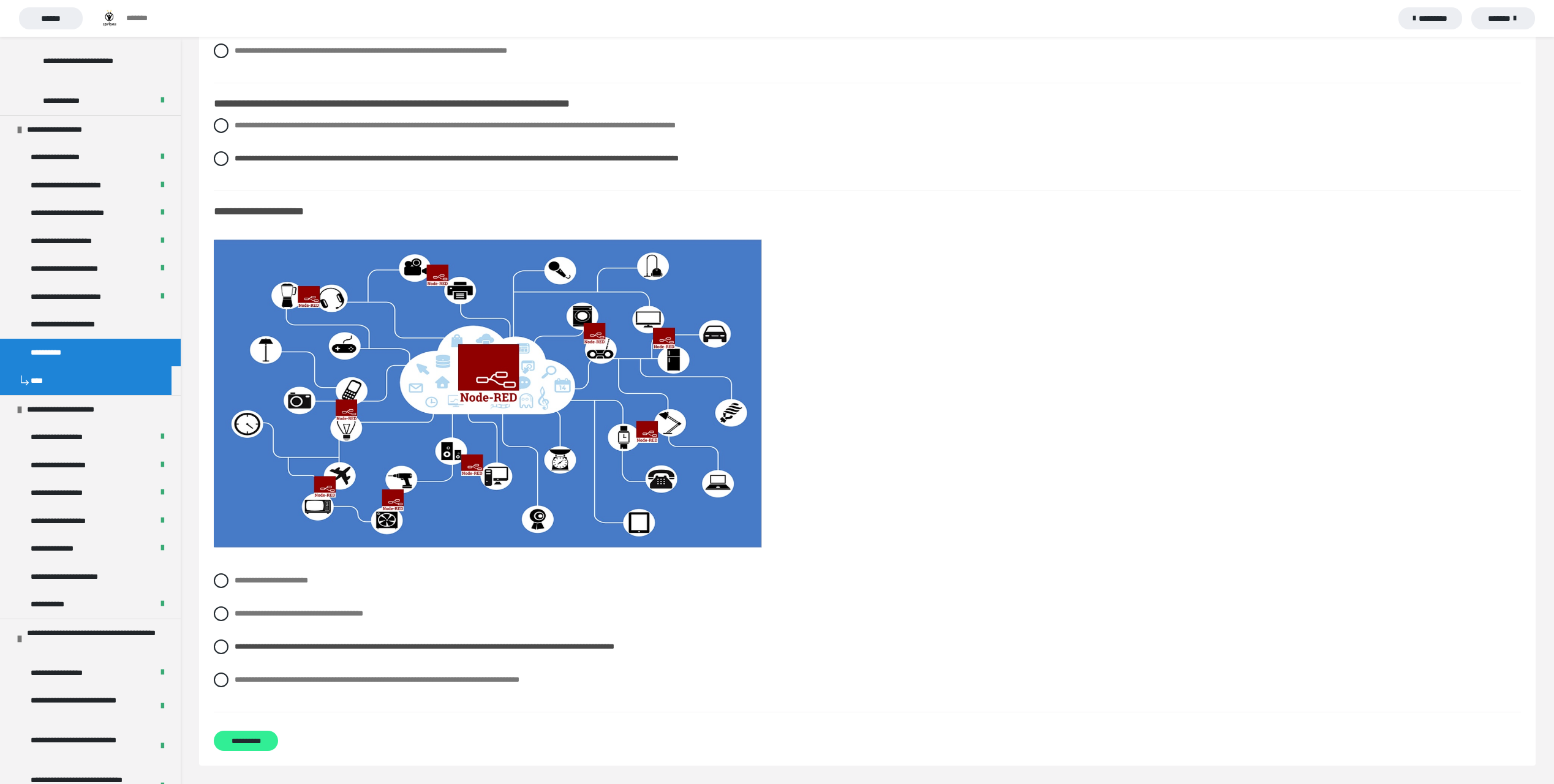 click on "**********" at bounding box center (246, 741) 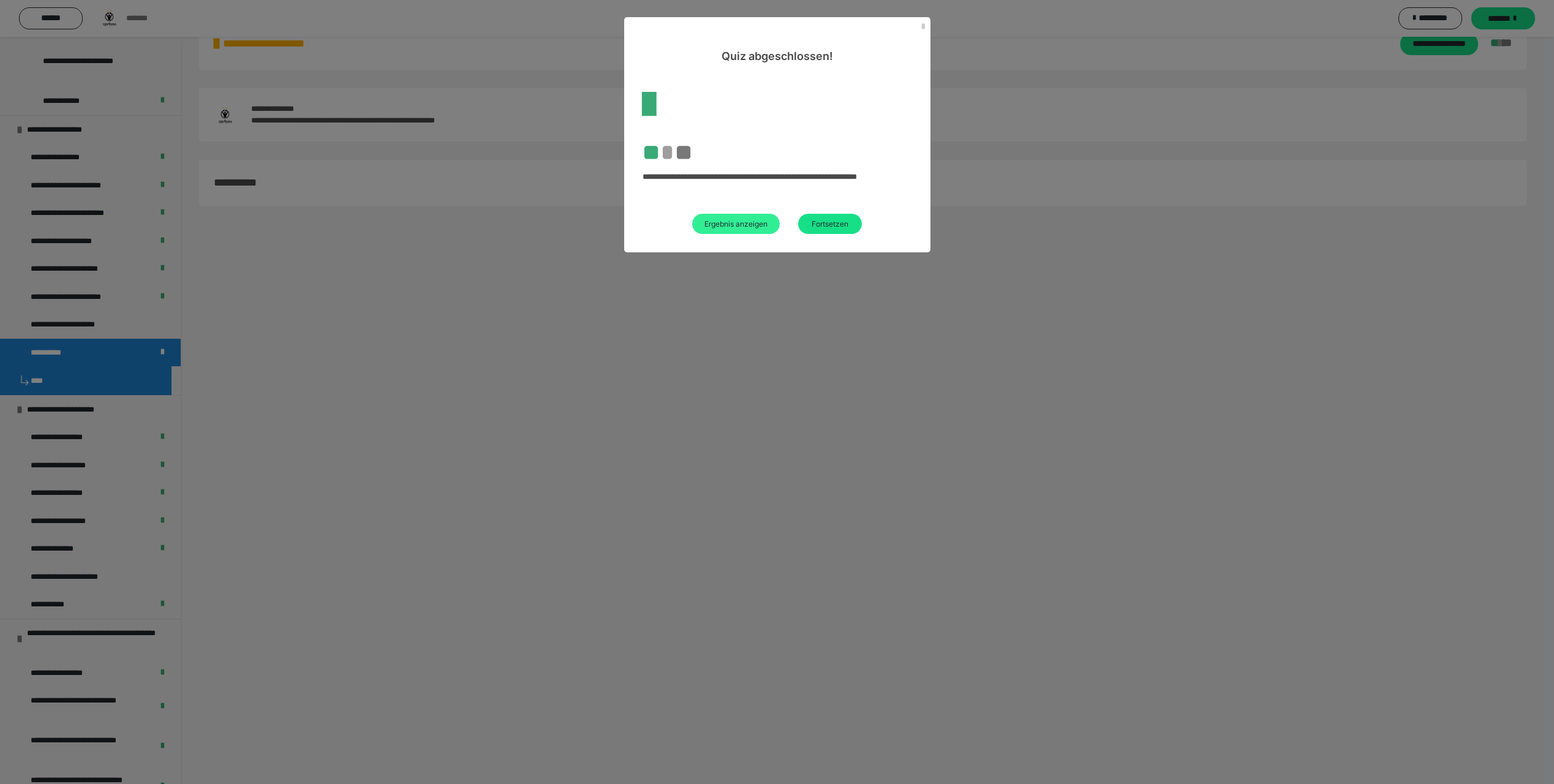 scroll, scrollTop: 37, scrollLeft: 0, axis: vertical 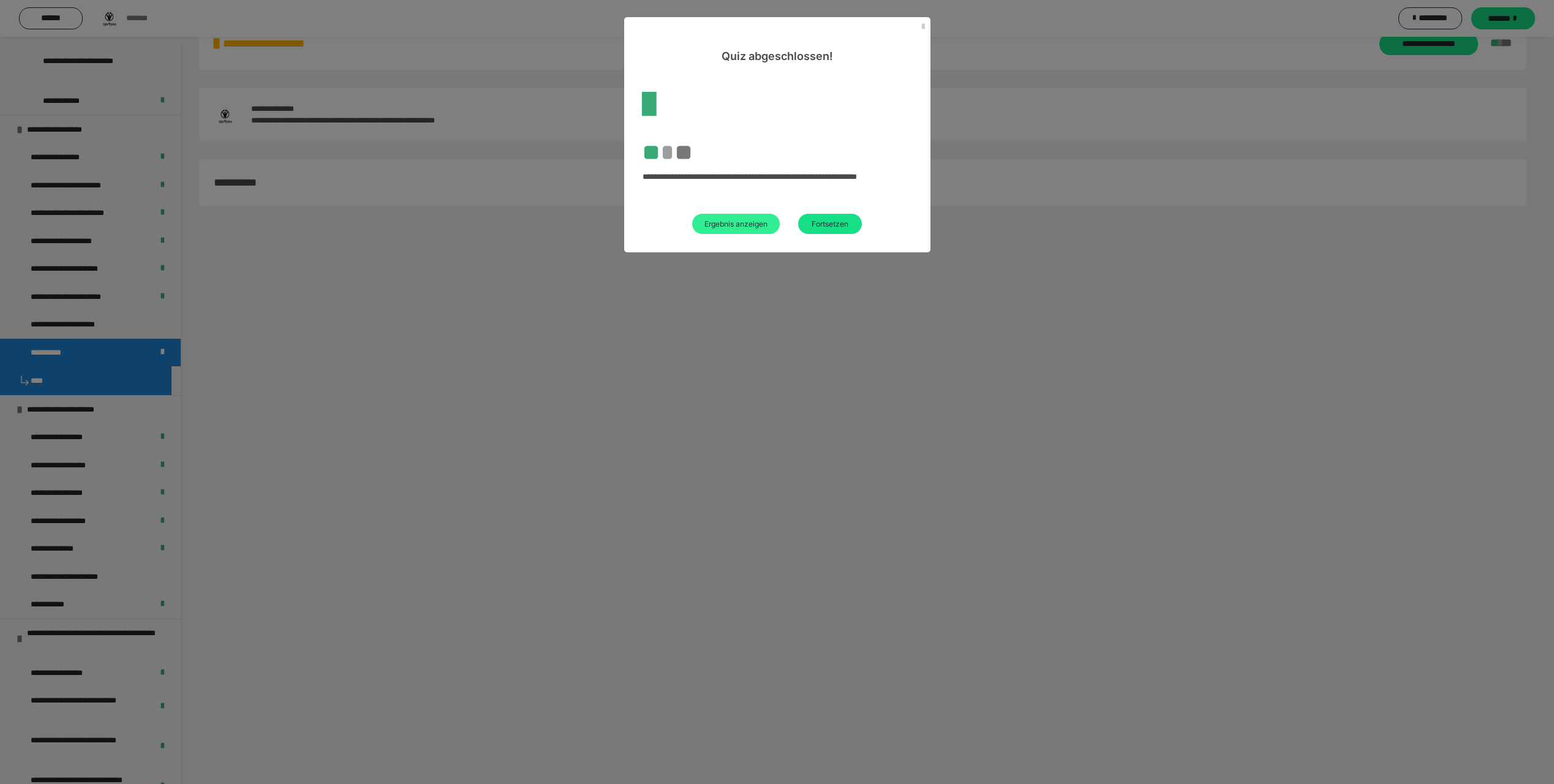click on "Ergebnis anzeigen" at bounding box center [736, 224] 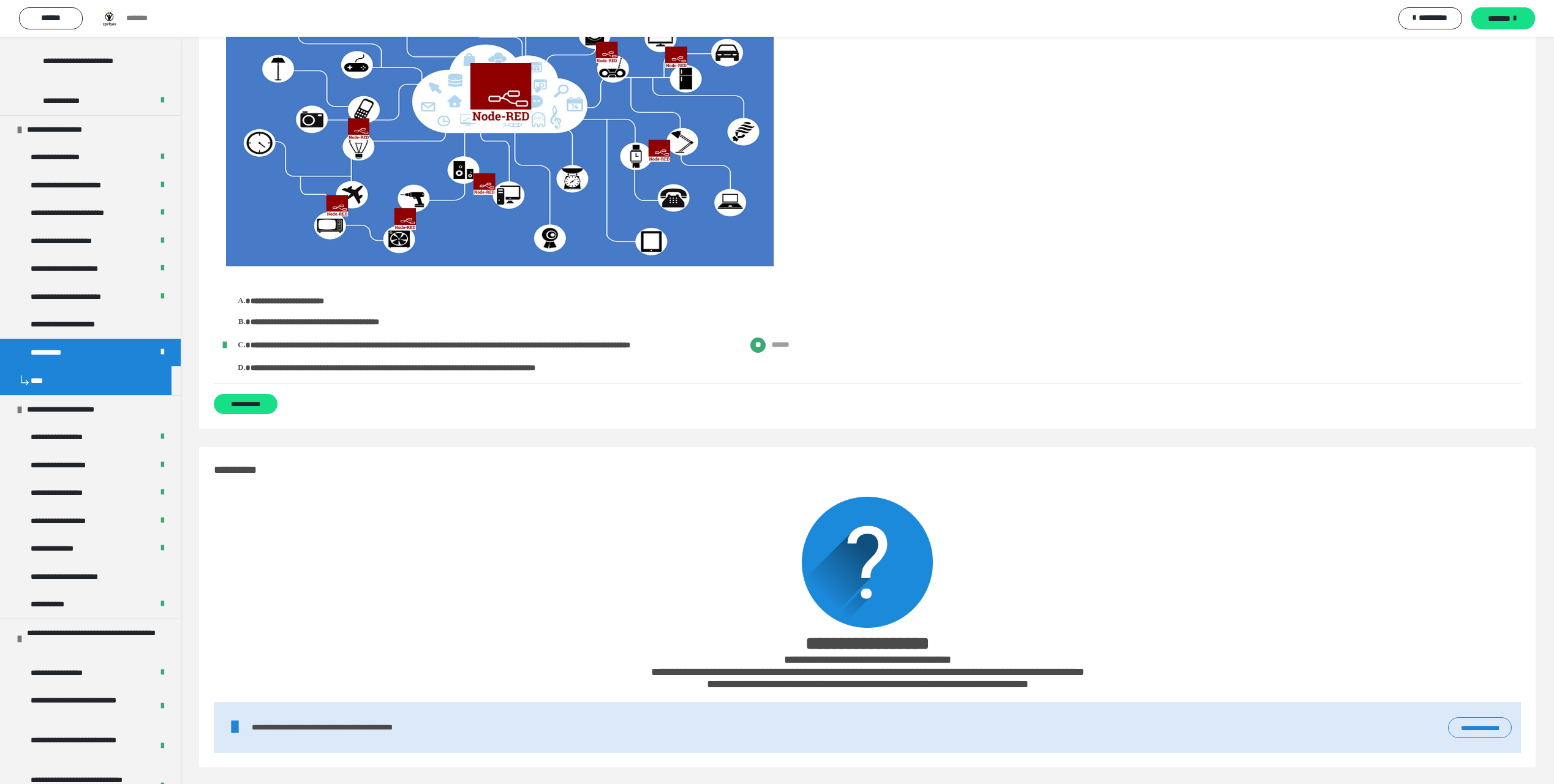 scroll, scrollTop: 4375, scrollLeft: 0, axis: vertical 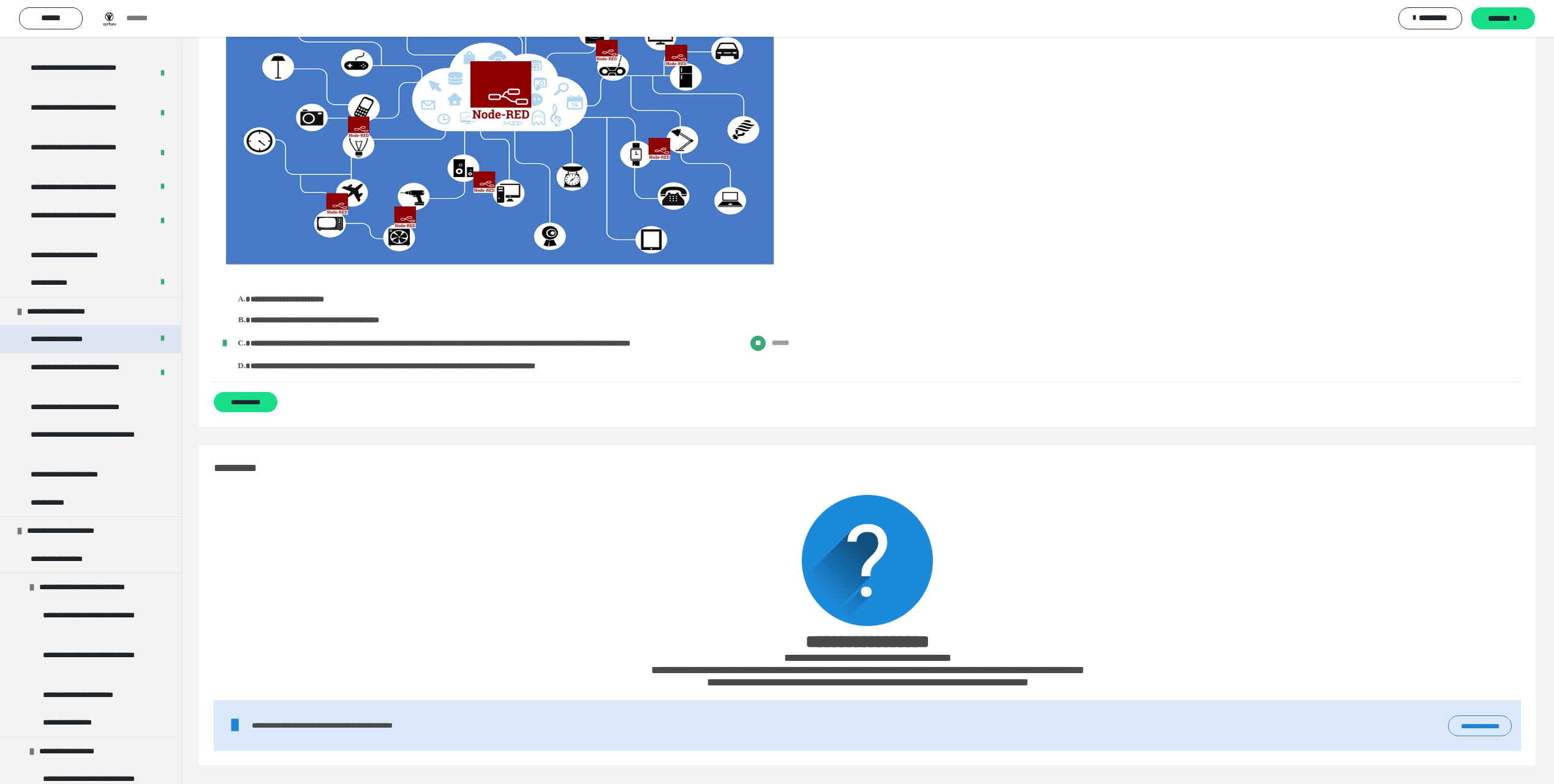 click on "**********" at bounding box center [90, 339] 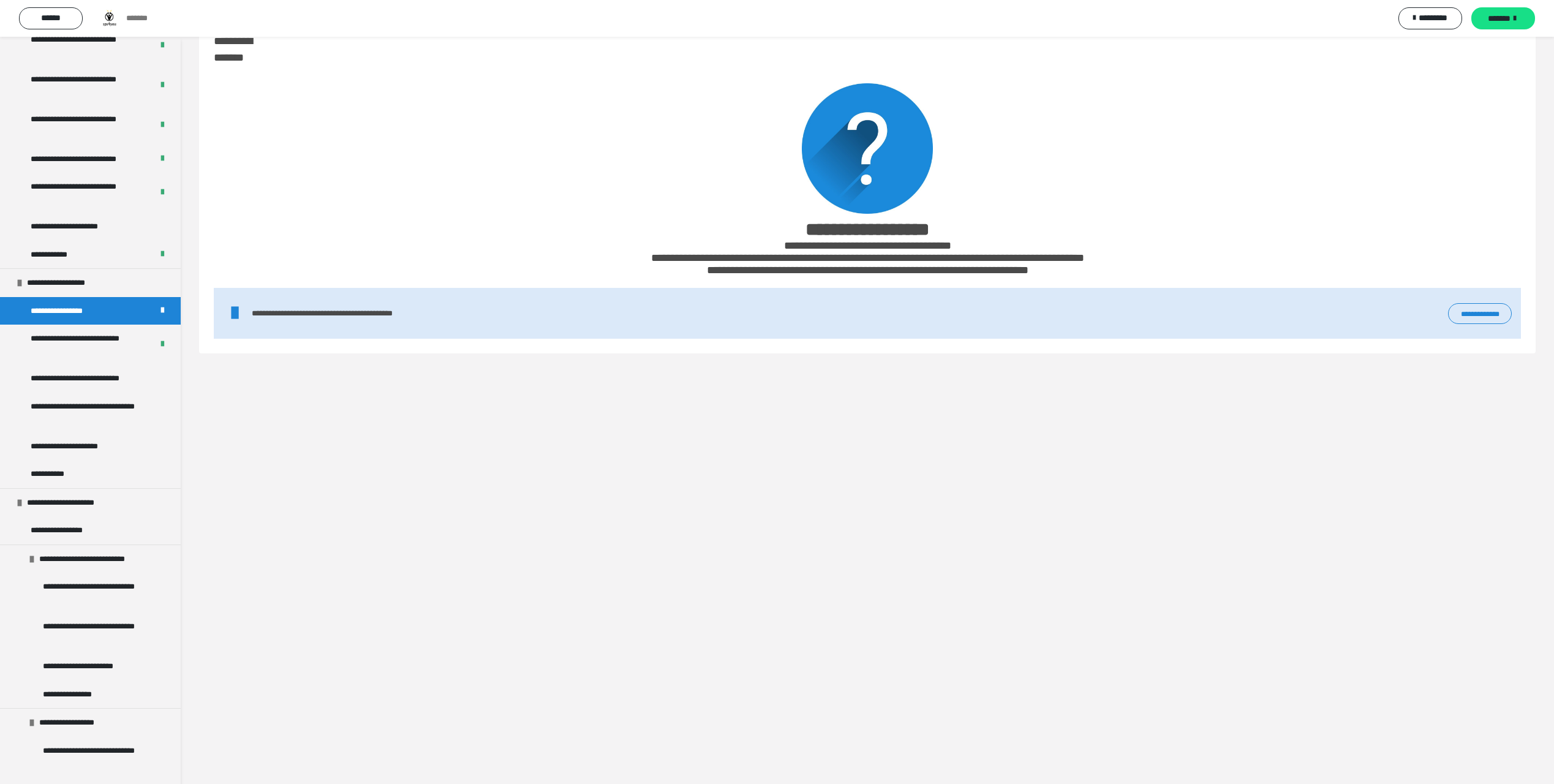 scroll, scrollTop: 0, scrollLeft: 0, axis: both 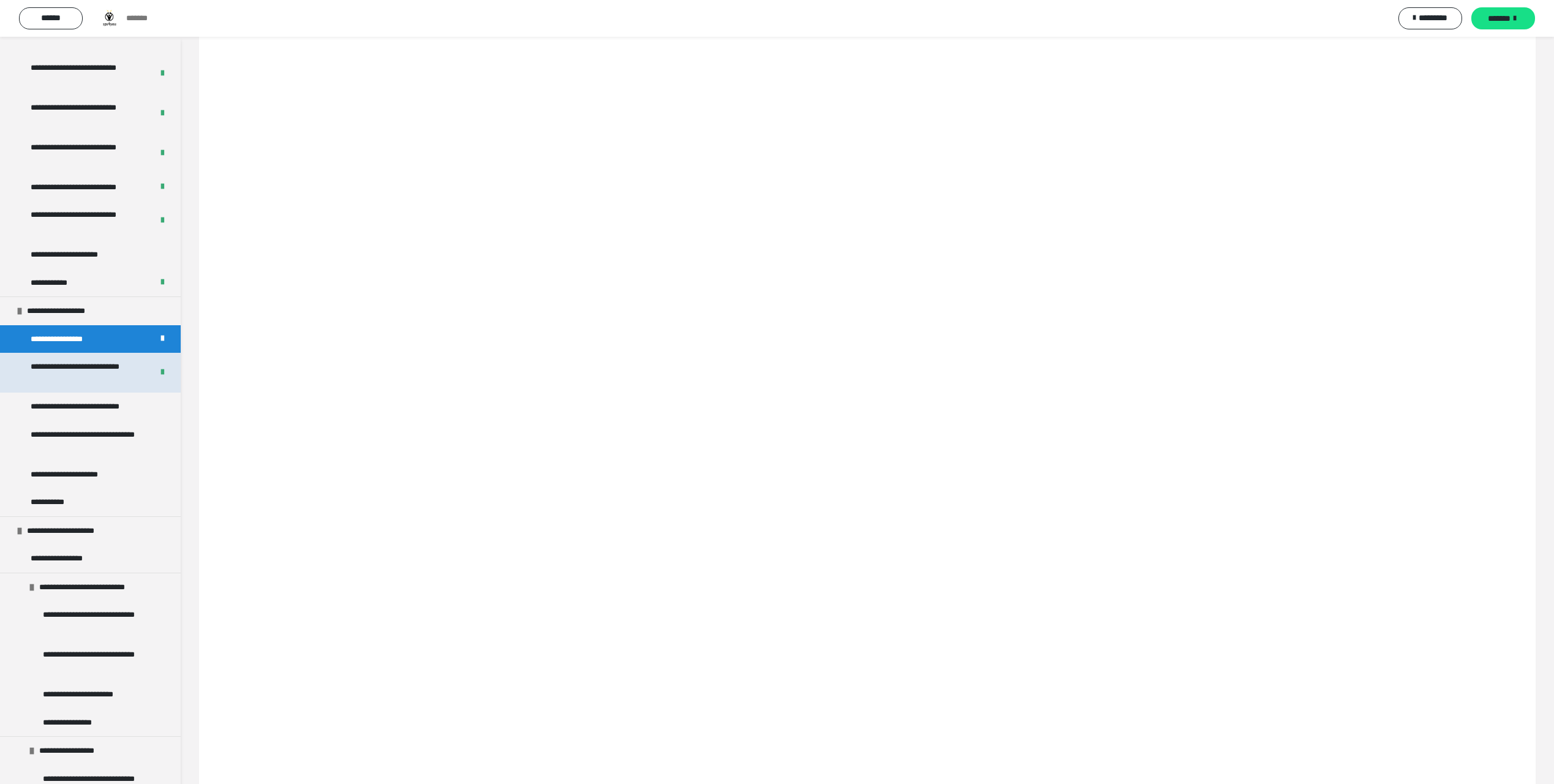 click on "**********" at bounding box center [82, 372] 